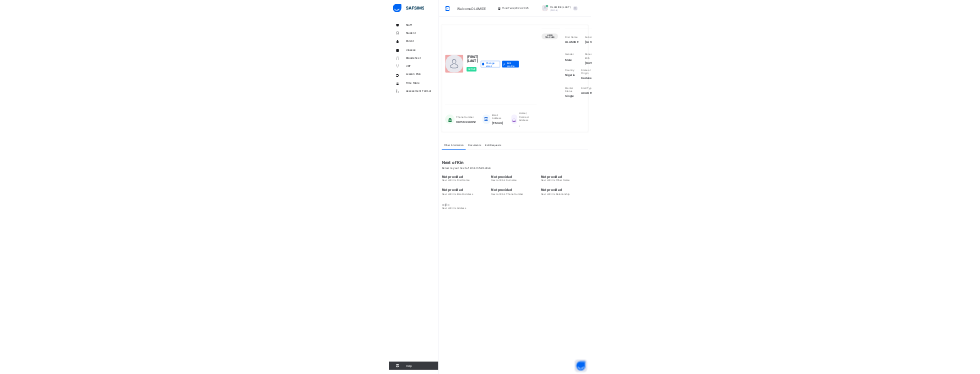 scroll, scrollTop: 0, scrollLeft: 0, axis: both 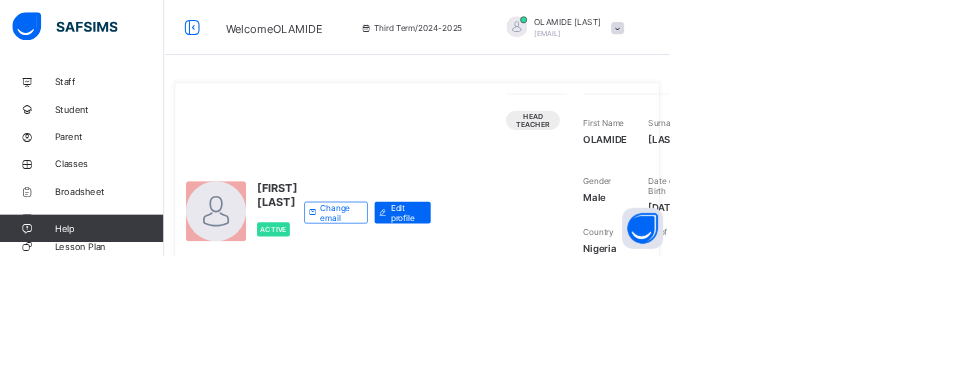 click on "Classes" at bounding box center [160, 240] 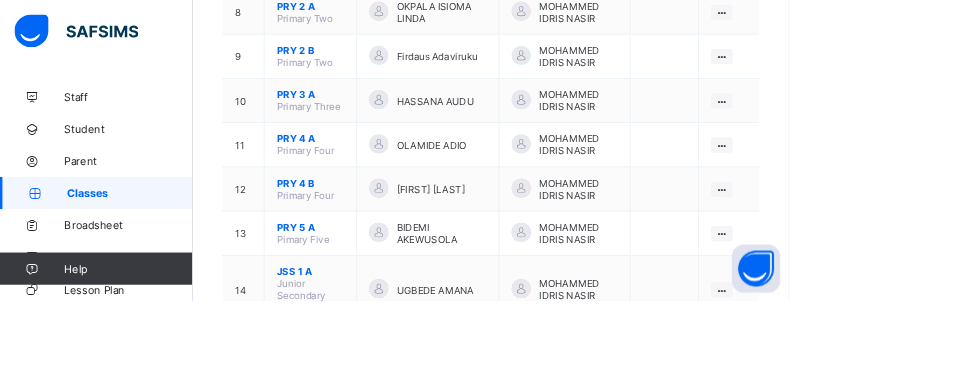 scroll, scrollTop: 696, scrollLeft: 0, axis: vertical 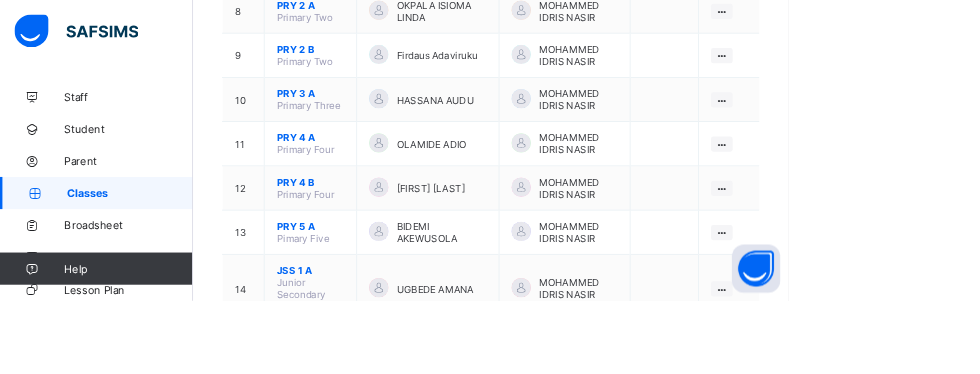 click on "View Class Assign form Teacher" at bounding box center [0, 0] 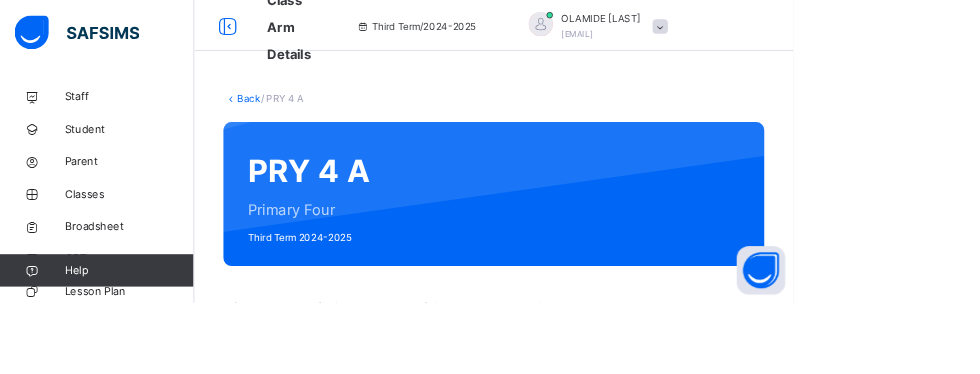 scroll, scrollTop: 216, scrollLeft: 0, axis: vertical 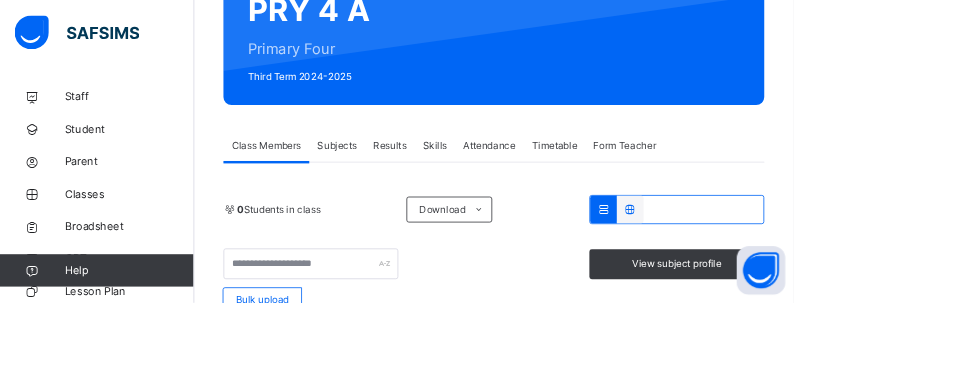 click on "Skills" at bounding box center (537, 180) 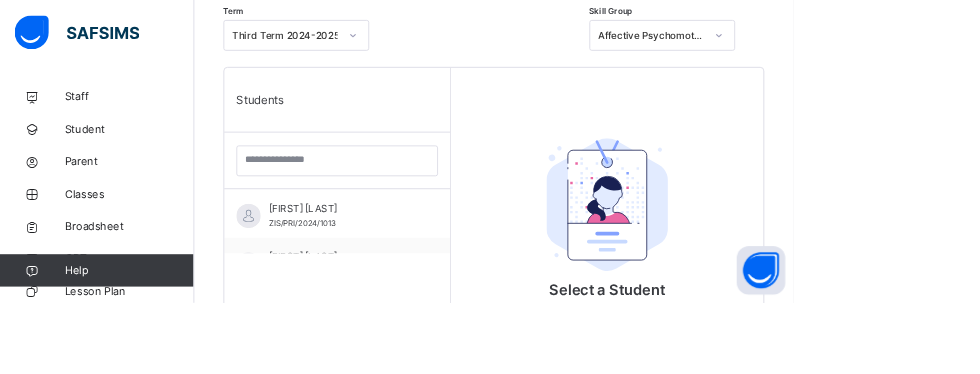scroll, scrollTop: 446, scrollLeft: 0, axis: vertical 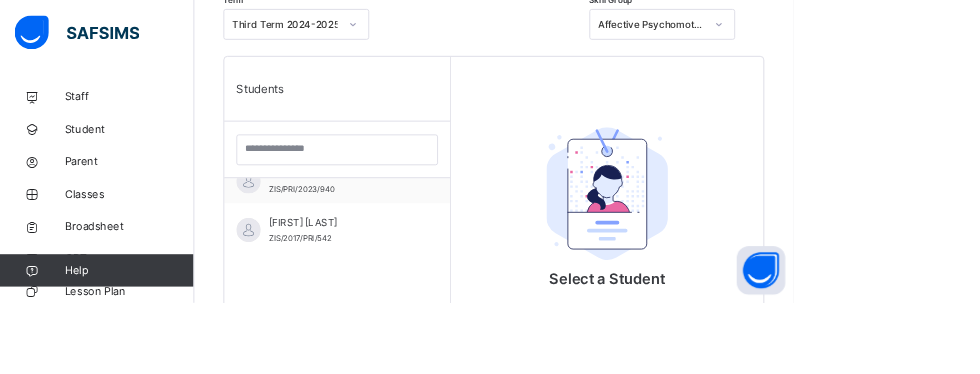 click on "[FIRST] [LAST] [STUDENT_ID]" at bounding box center [421, 344] 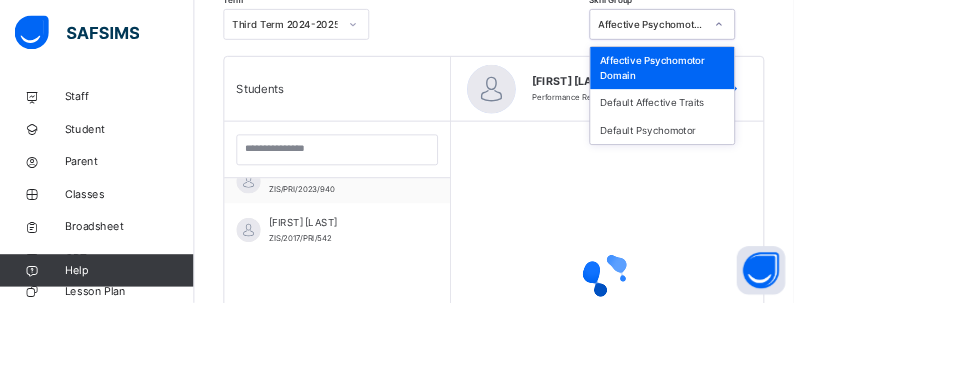 scroll, scrollTop: 504, scrollLeft: 0, axis: vertical 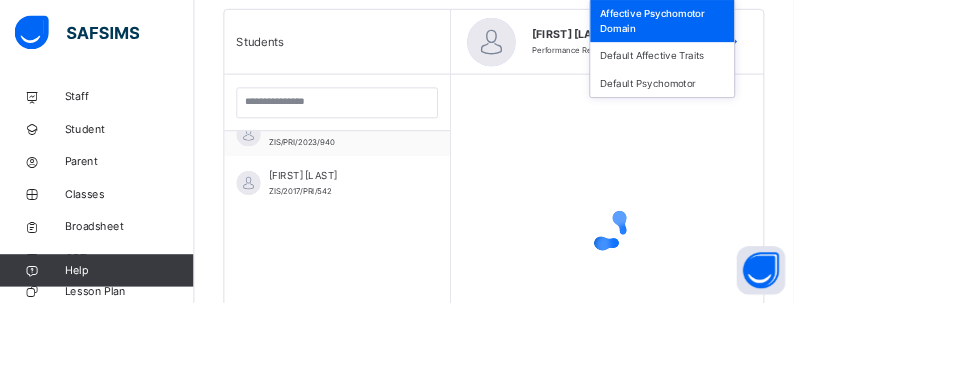 click on "Default Psychomotor" at bounding box center [818, 103] 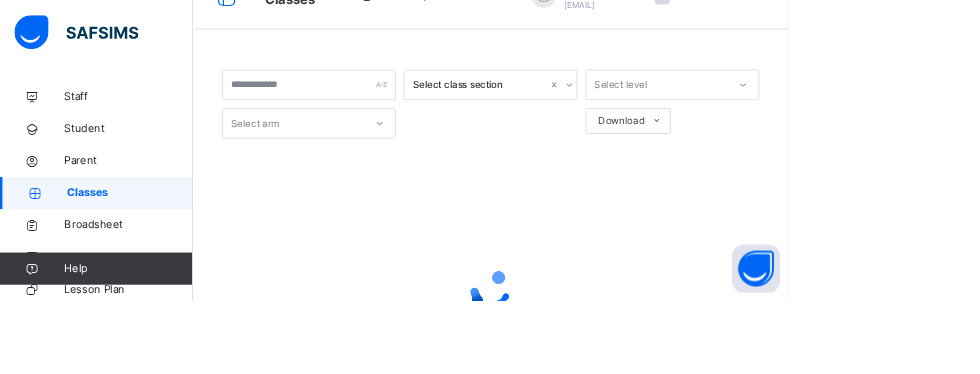 scroll, scrollTop: 0, scrollLeft: 0, axis: both 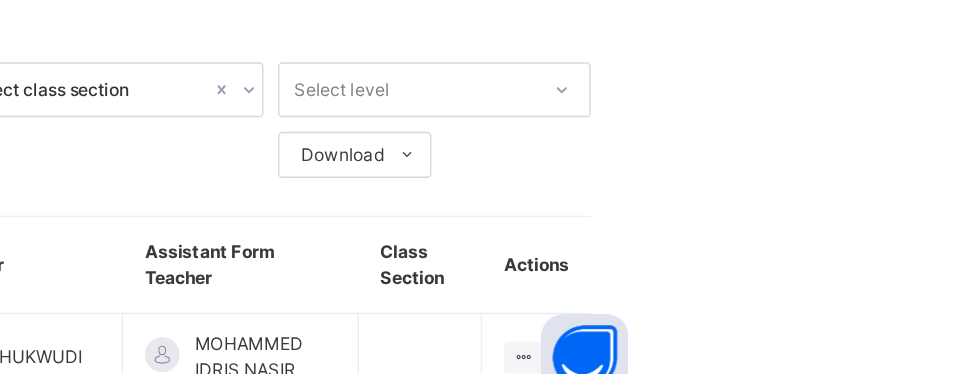 click on "Classes   Third Term  /  2024-2025   [LAST]   [LAST] atinukeogunkoya@example.com Staff Student Parent Classes Broadsheet CBT Lesson Plan Time Table Assessment Format   Help Onboarding Great job! You have finished setting up all essential configurations. Our wizard which has lots of in-built templates will continue to guide you through with the academic configurations. Academic Configuration Steps Continue × Idle Mode Due to inactivity you would be logged out to the system in the next   15mins , click the "Resume" button to keep working or the "Log me out" button to log out of the system. Log me out Resume Select class section Select level Select arm Download Pdf Report Excel Report S/N Name Form Teacher Assistant Form Teacher Class Section Actions 1 P School    A   Pre-school  [FIRST] [LAST]  MOHAMMED IDRIS NASIR View Class Assign form Teacher 2 P Nur   A   Pre Nursery [FIRST] [LAST] PIUS MOHAMMED IDRIS NASIR View Class Assign form Teacher 3 NUR 1   A   Nursery One [FIRST] [LAST]  MOHAMMED IDRIS NASIR View" at bounding box center (490, 961) 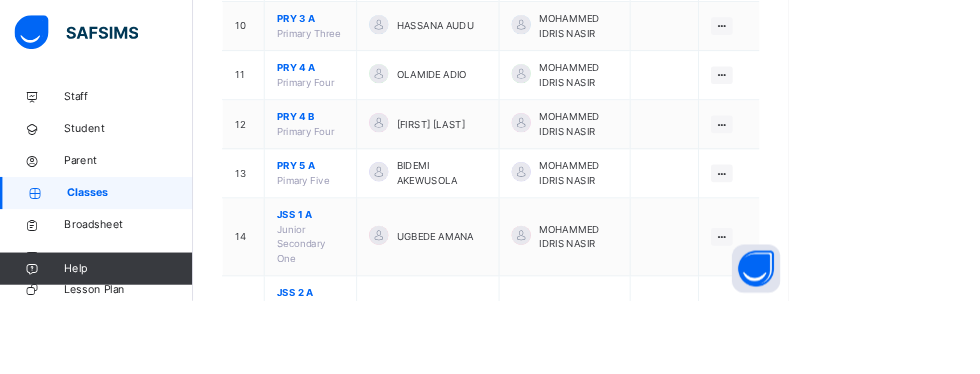 scroll, scrollTop: 853, scrollLeft: 0, axis: vertical 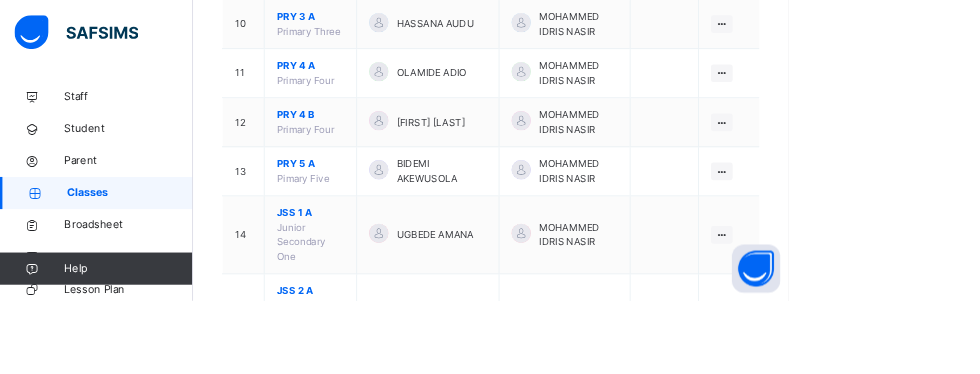 click at bounding box center [897, 90] 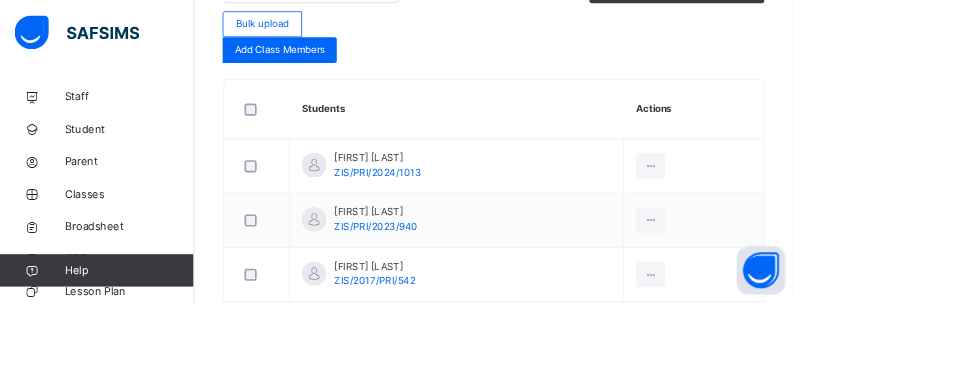 scroll, scrollTop: 558, scrollLeft: 0, axis: vertical 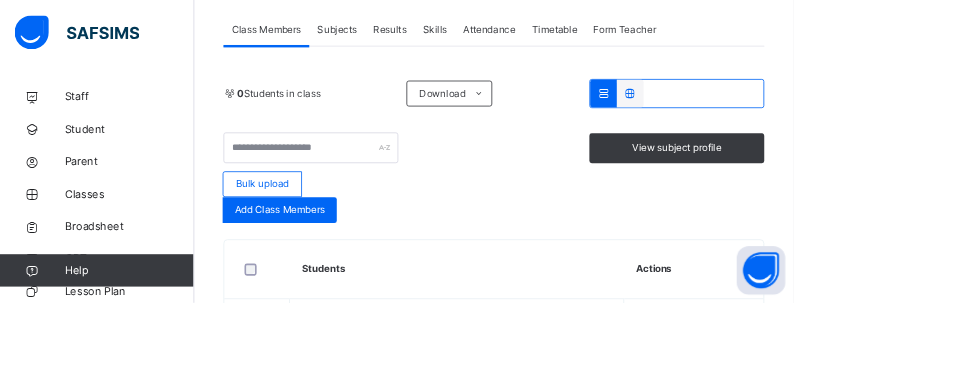 click on "Skills" at bounding box center (537, 37) 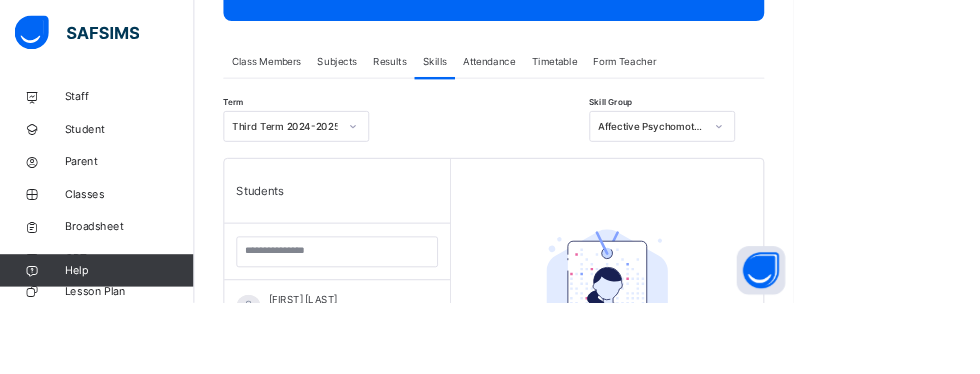 scroll, scrollTop: 359, scrollLeft: 0, axis: vertical 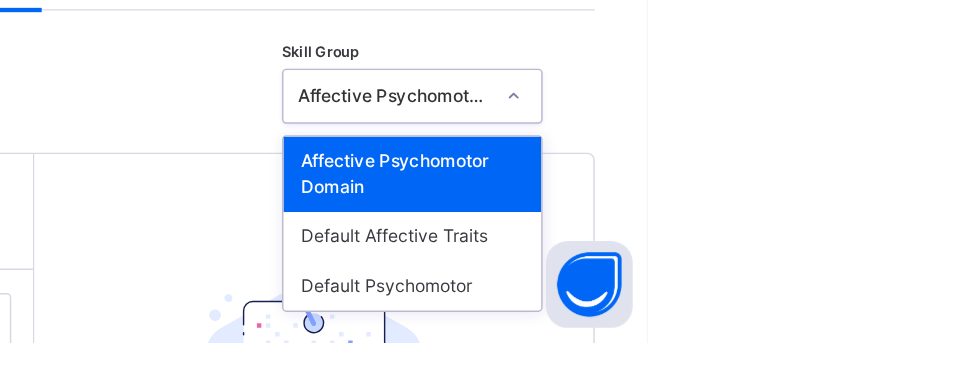 click on "Default Psychomotor" at bounding box center (818, 335) 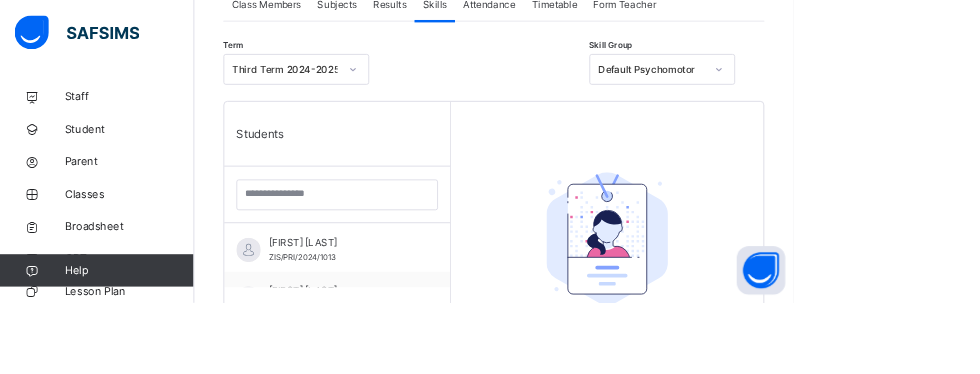scroll, scrollTop: 460, scrollLeft: 0, axis: vertical 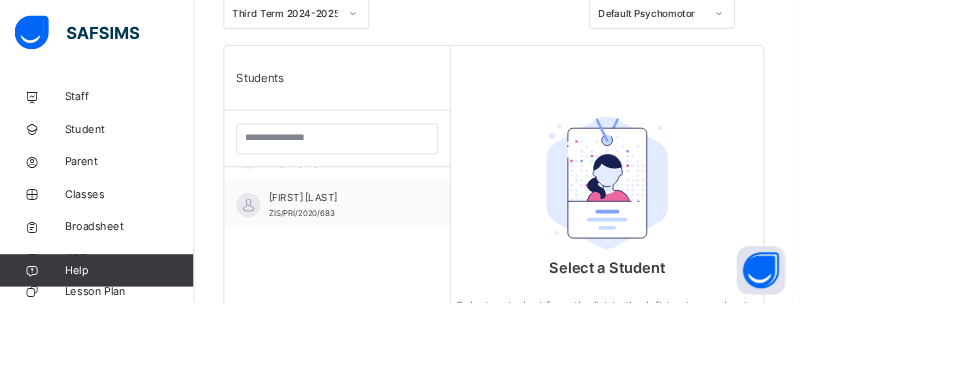 click on "[FIRST] [LAST] [STUDENT_ID]" at bounding box center (421, 253) 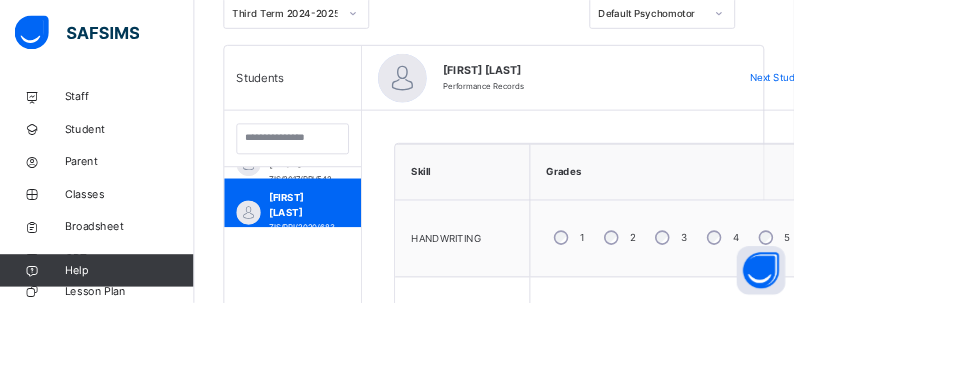 scroll, scrollTop: 175, scrollLeft: 0, axis: vertical 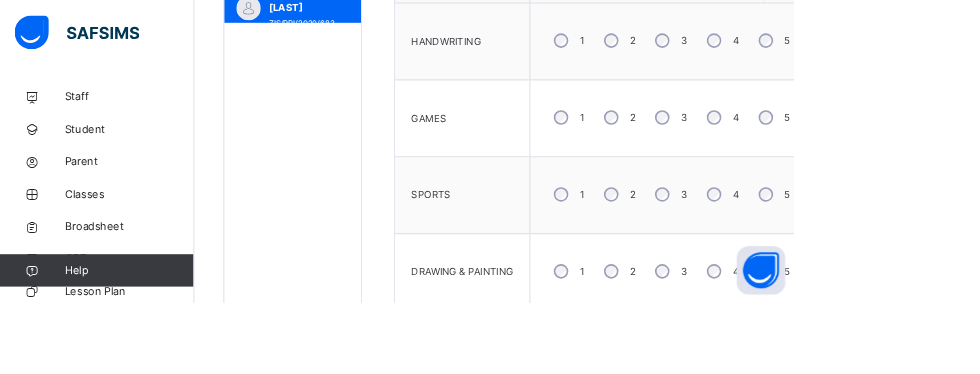 click on "4" at bounding box center [891, 335] 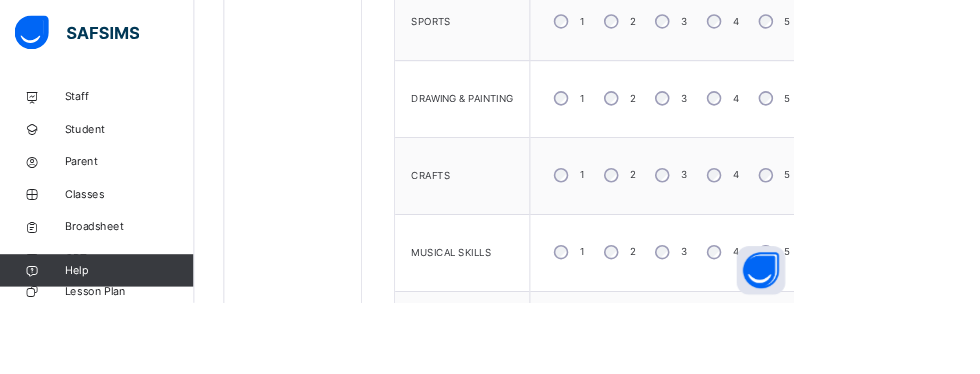 scroll, scrollTop: 917, scrollLeft: 0, axis: vertical 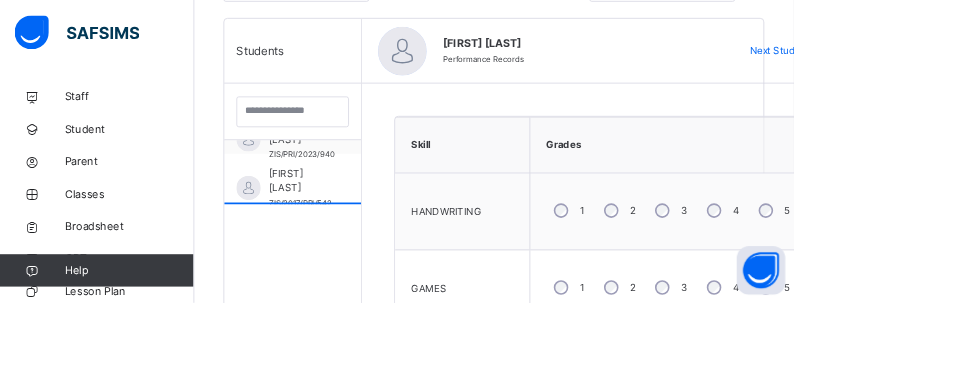 click on "[FIRST]  [LAST] [STUDENT_ID]" at bounding box center [361, 220] 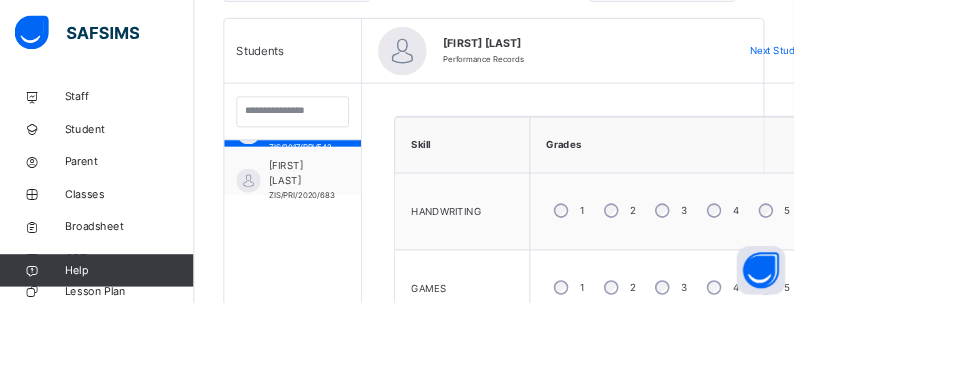 scroll, scrollTop: 174, scrollLeft: 0, axis: vertical 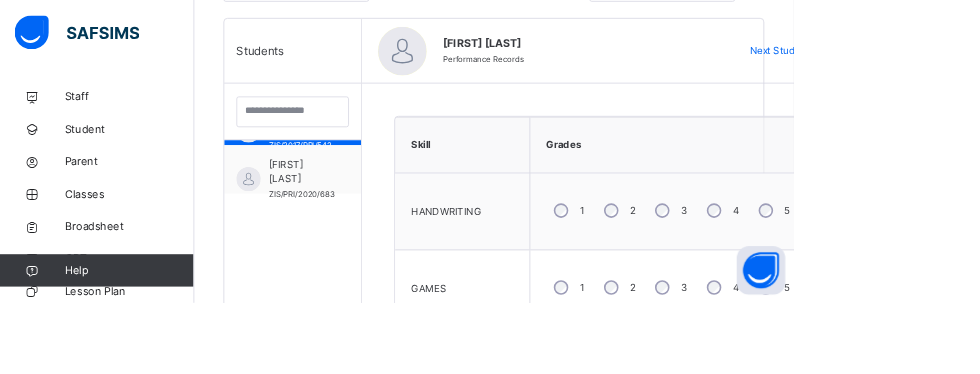 click on "[FIRST] [LAST]" at bounding box center [366, 272] 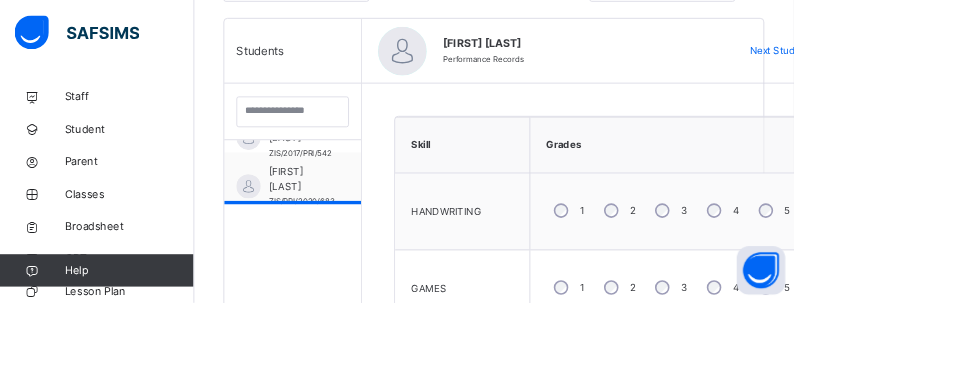 scroll, scrollTop: 174, scrollLeft: 0, axis: vertical 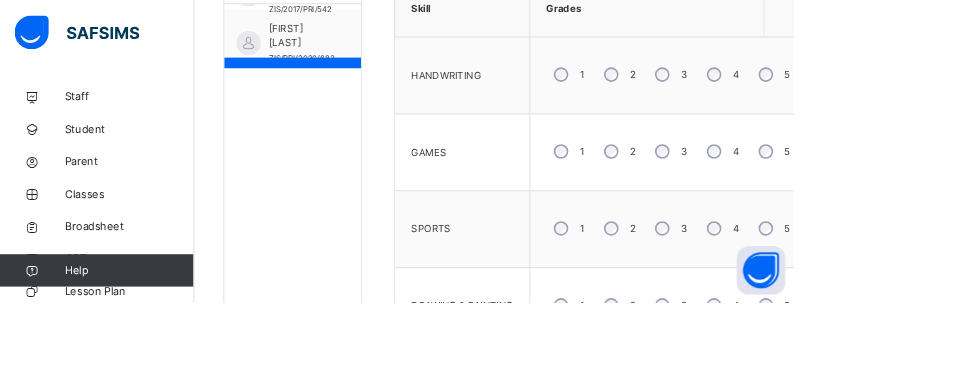 click on "4" at bounding box center (891, 282) 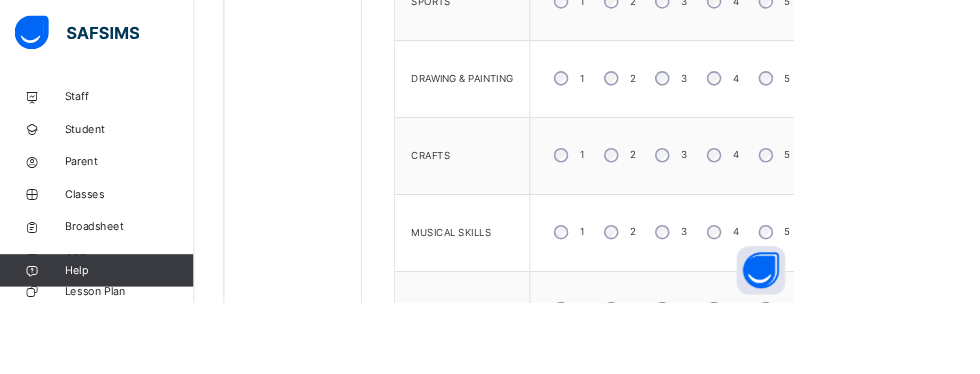 scroll, scrollTop: 946, scrollLeft: 0, axis: vertical 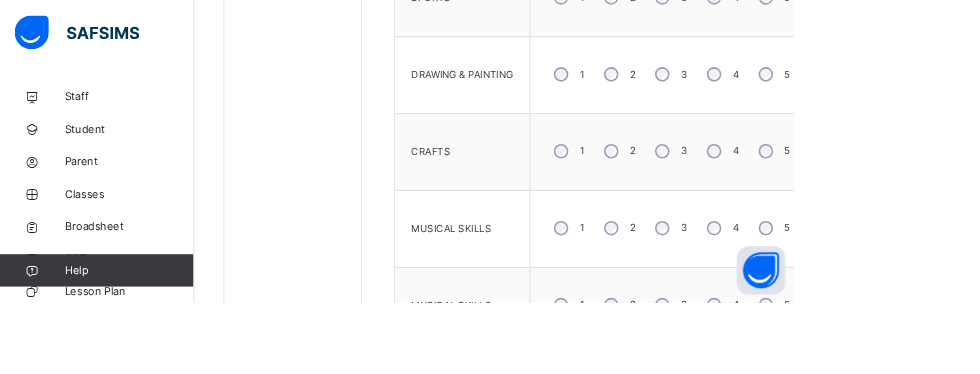 click on "Save Skill" at bounding box center (938, 462) 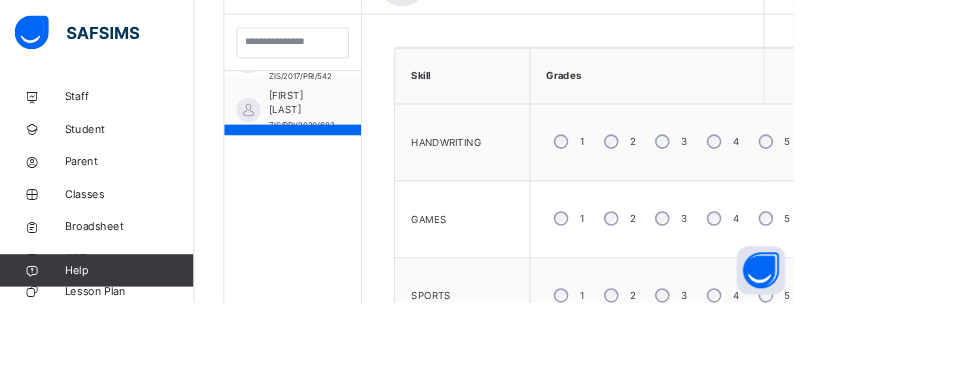 scroll, scrollTop: 559, scrollLeft: 0, axis: vertical 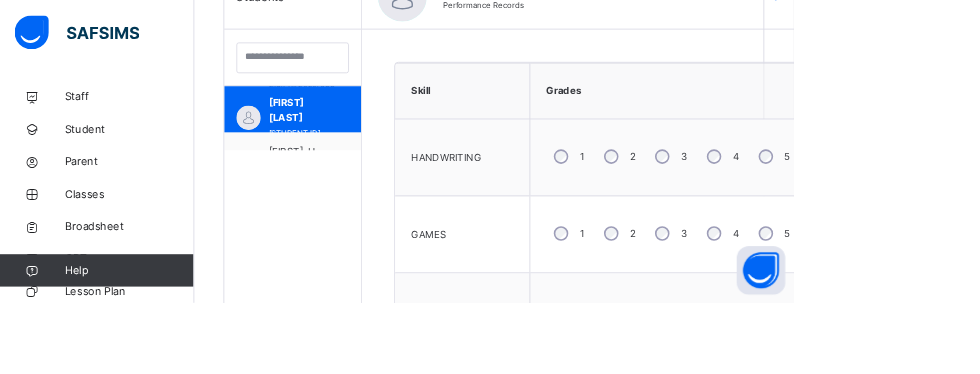 click on "[FIRST] .U. [LAST]" at bounding box center (371, 197) 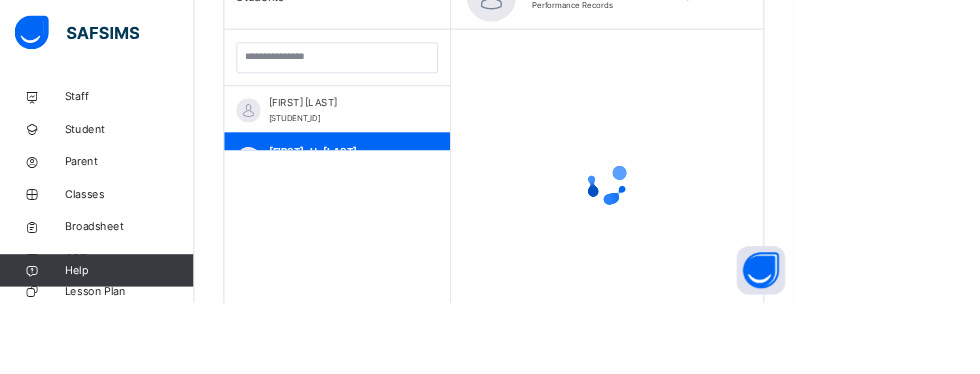 scroll, scrollTop: 470, scrollLeft: 0, axis: vertical 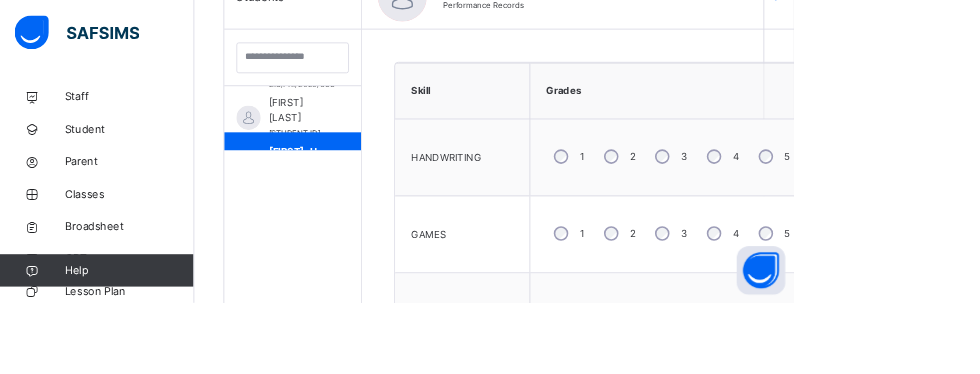 click on "4" at bounding box center (891, 289) 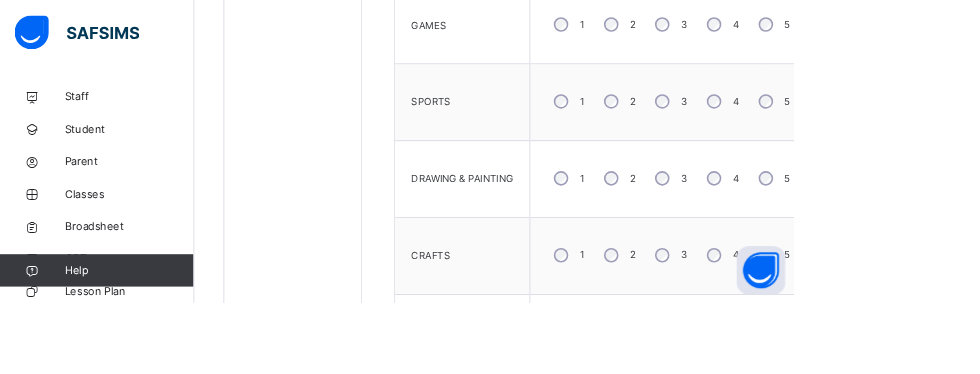 scroll, scrollTop: 829, scrollLeft: 0, axis: vertical 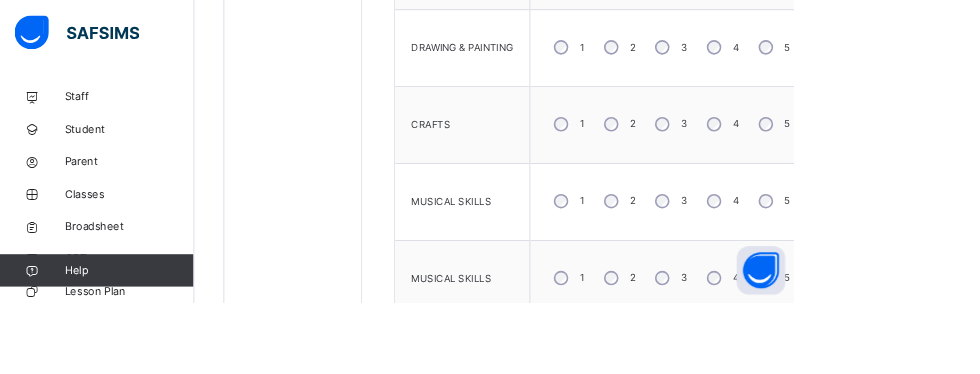 click on "Save Skill" at bounding box center (938, 429) 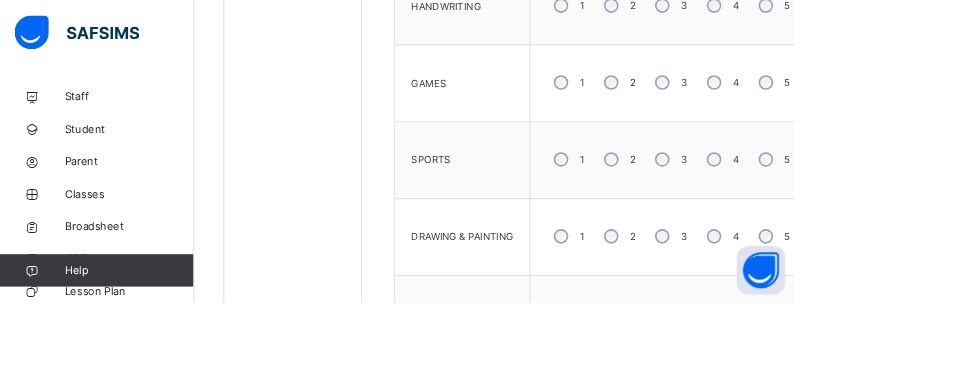 scroll, scrollTop: 546, scrollLeft: 0, axis: vertical 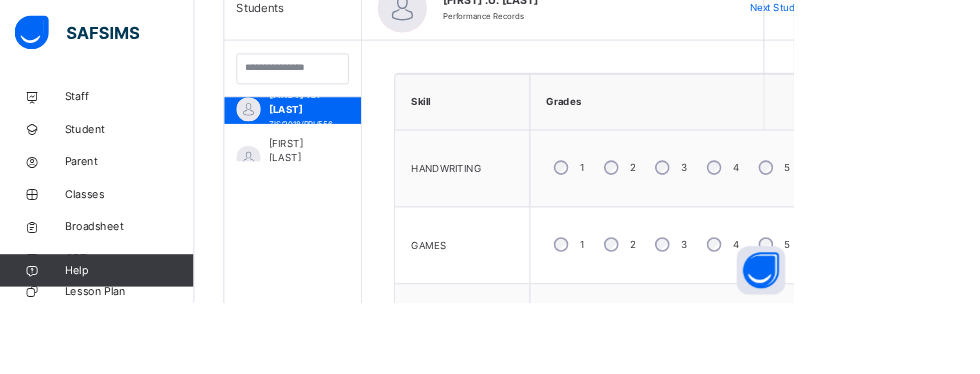 click on "[FIRST]  [LAST]" at bounding box center [370, 186] 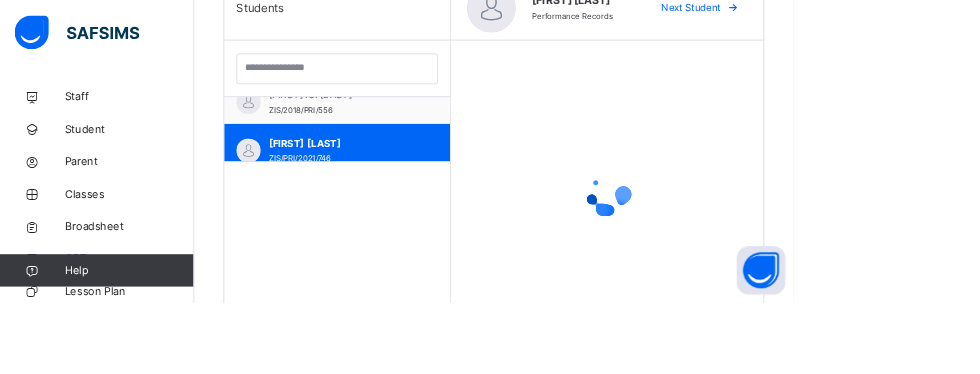 scroll, scrollTop: 470, scrollLeft: 0, axis: vertical 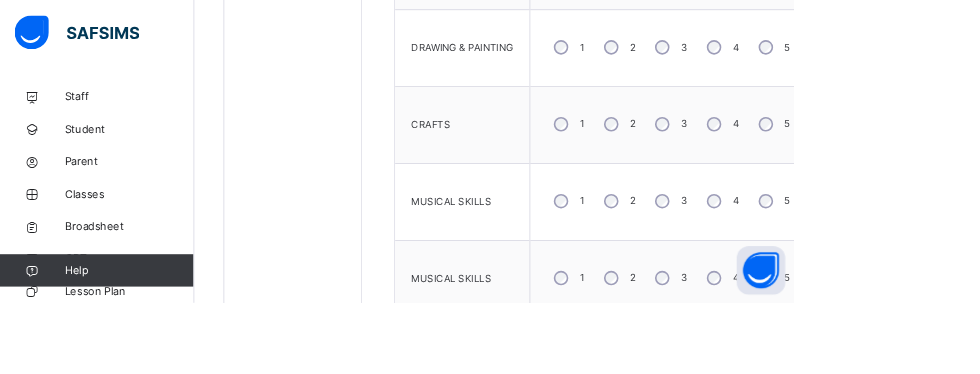 click on "Save Skill" at bounding box center (938, 429) 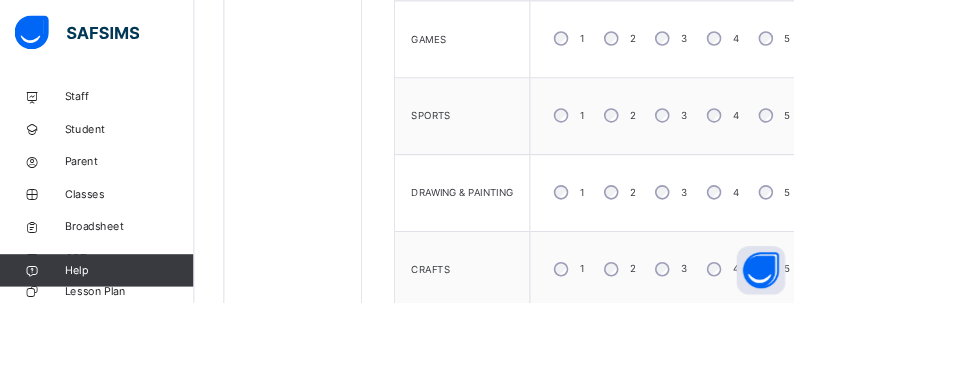 scroll, scrollTop: 780, scrollLeft: 0, axis: vertical 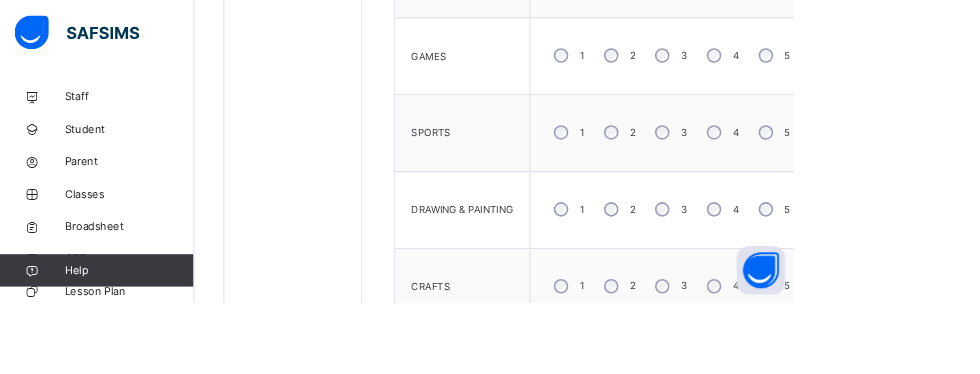 click on "[FIRST] [LAST] [LAST] [STUDENT_ID]" at bounding box center (361, 9) 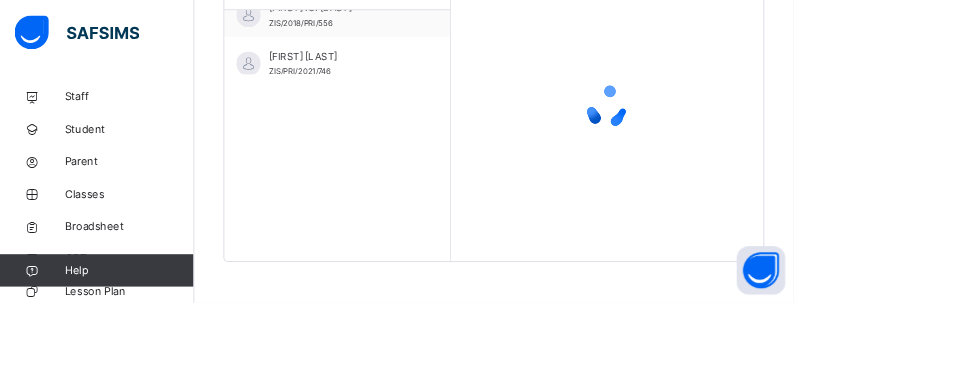 scroll, scrollTop: 564, scrollLeft: 0, axis: vertical 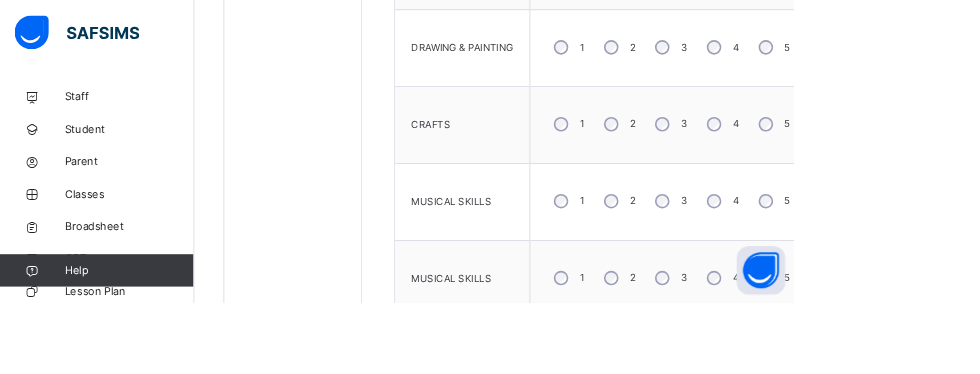 click on "Save Skill" at bounding box center (938, 429) 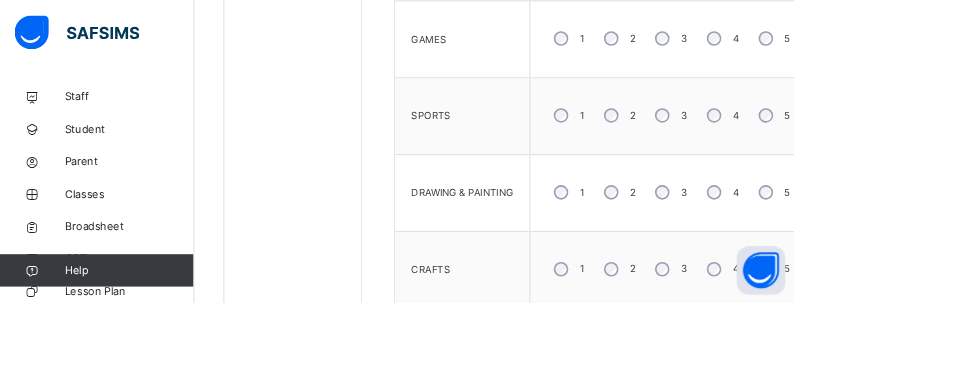 scroll, scrollTop: 603, scrollLeft: 0, axis: vertical 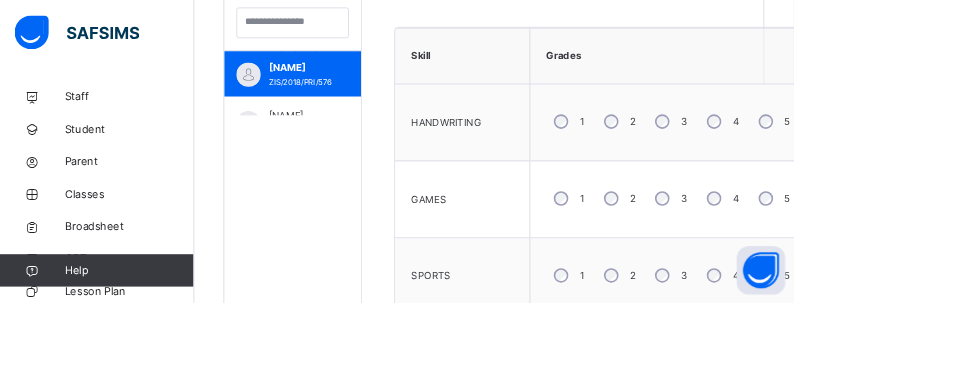 click on "[NAME]" at bounding box center [370, 143] 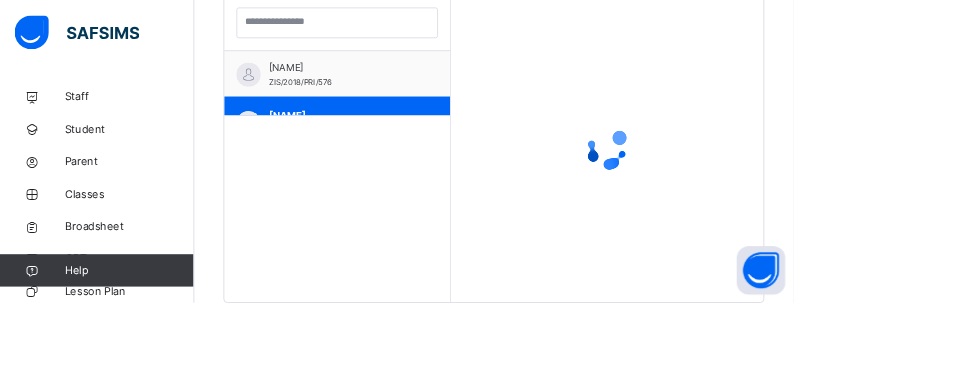 scroll, scrollTop: 470, scrollLeft: 0, axis: vertical 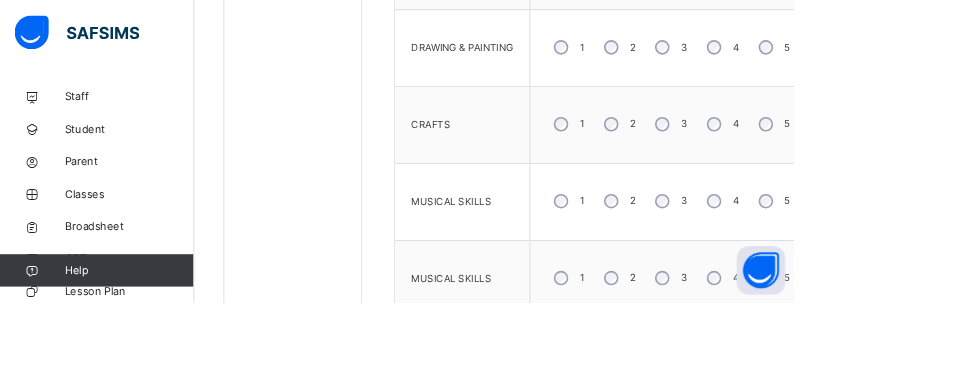 click on "Save Skill" at bounding box center (938, 429) 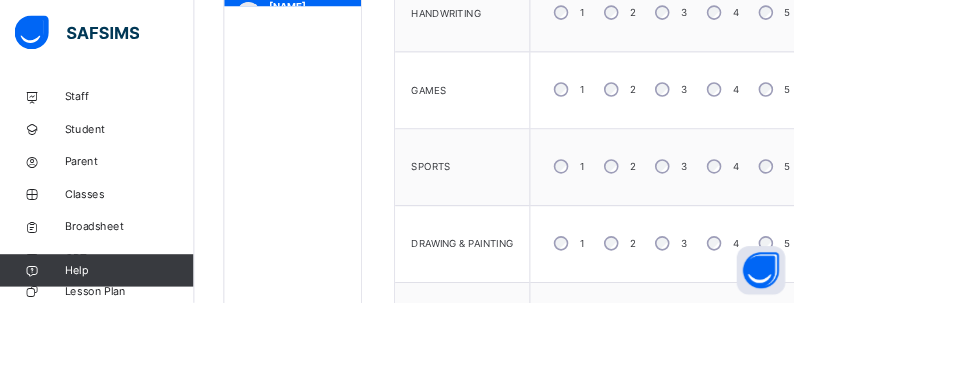 scroll, scrollTop: 595, scrollLeft: 0, axis: vertical 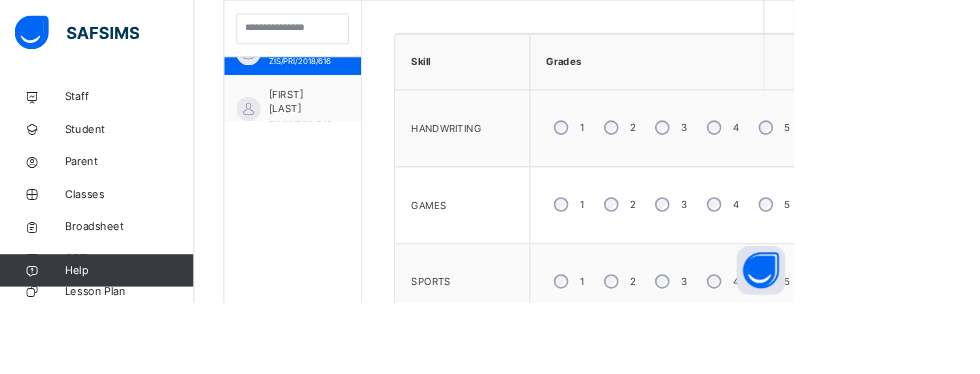 click on "[FIRST]  [LAST]" at bounding box center (371, 126) 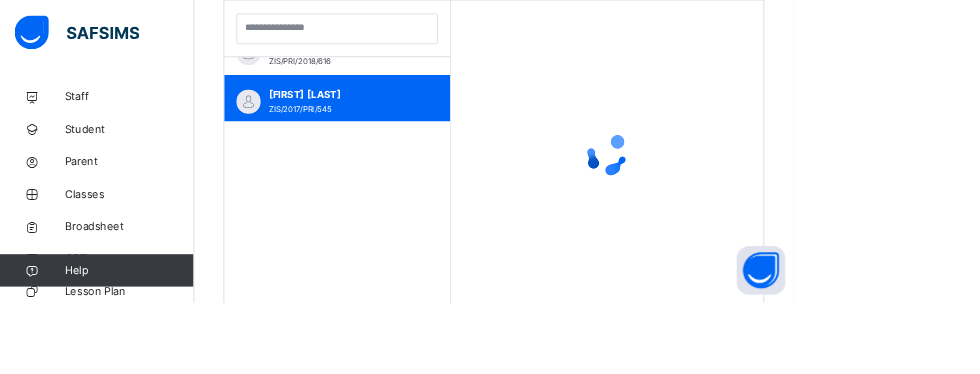 scroll, scrollTop: 470, scrollLeft: 0, axis: vertical 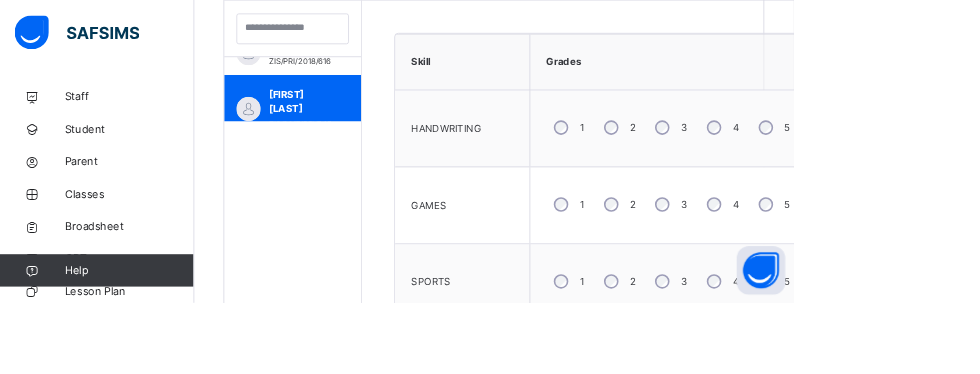click on "4" at bounding box center (891, 253) 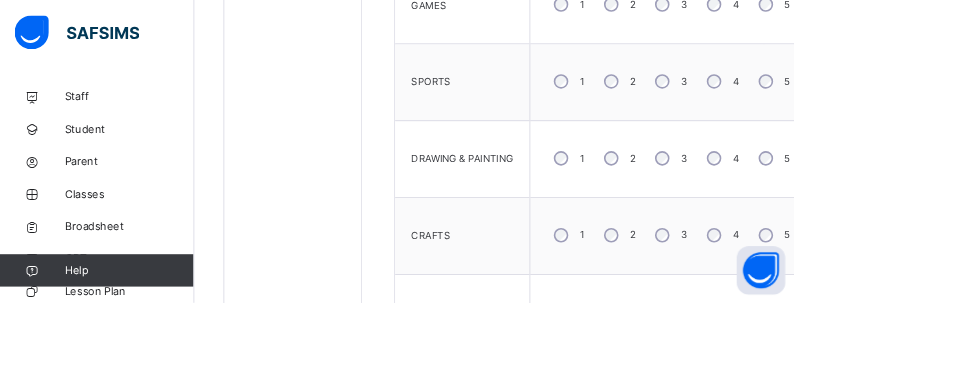 scroll, scrollTop: 850, scrollLeft: 0, axis: vertical 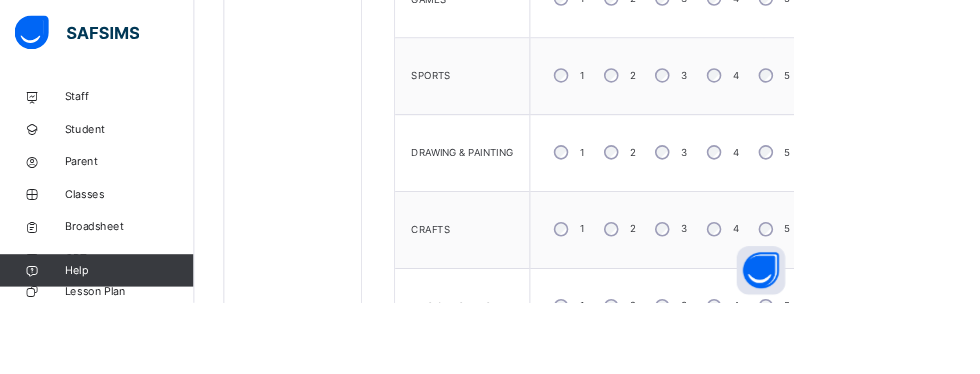 click on "4" at bounding box center (891, 283) 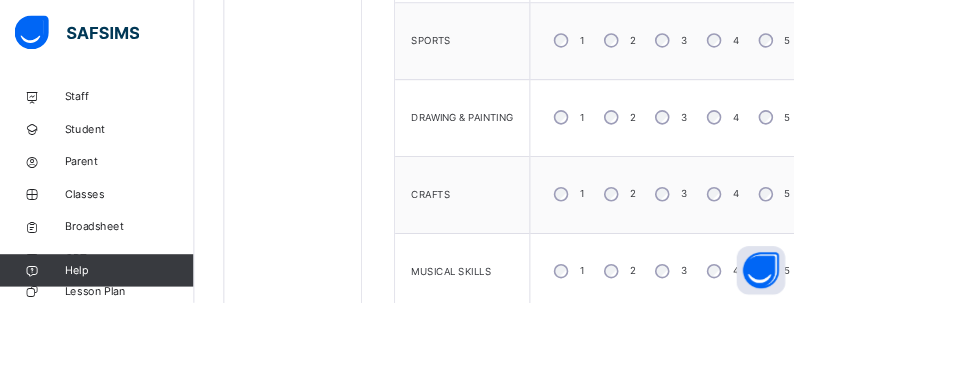 scroll, scrollTop: 979, scrollLeft: 0, axis: vertical 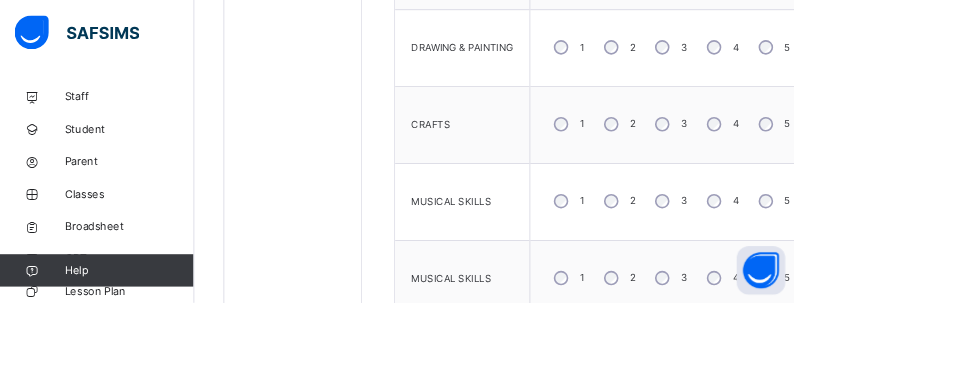 click on "Save Skill" at bounding box center [938, 429] 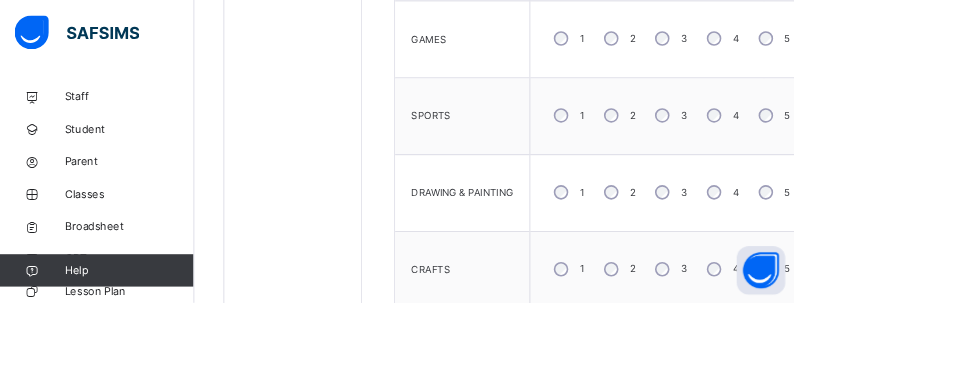 scroll, scrollTop: 555, scrollLeft: 0, axis: vertical 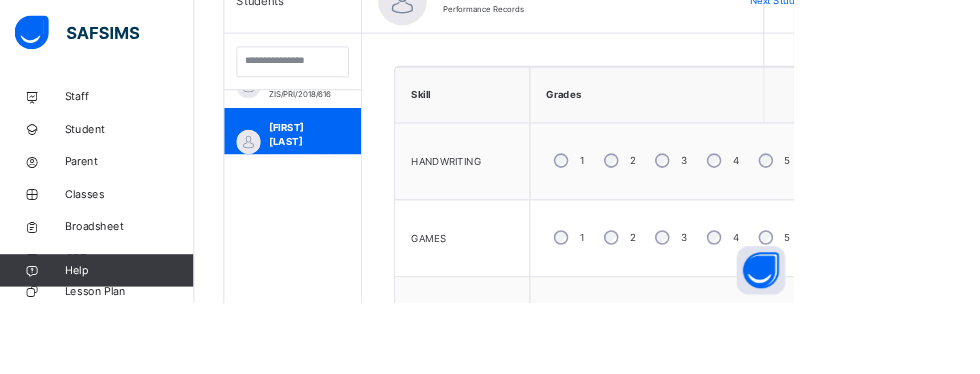 click on "[NAME]" at bounding box center (371, 217) 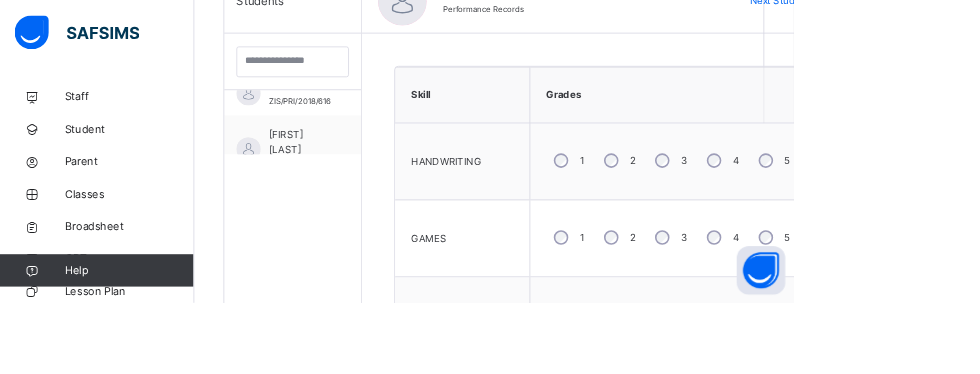 scroll, scrollTop: 518, scrollLeft: 0, axis: vertical 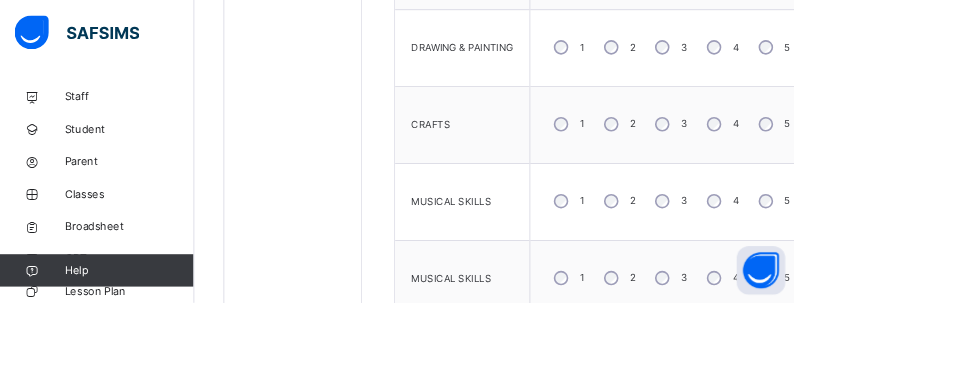 click on "Save Skill" at bounding box center [938, 429] 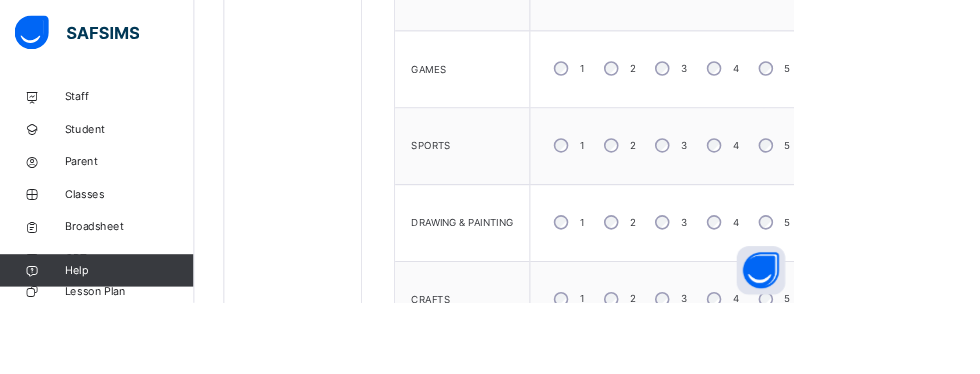 scroll, scrollTop: 497, scrollLeft: 0, axis: vertical 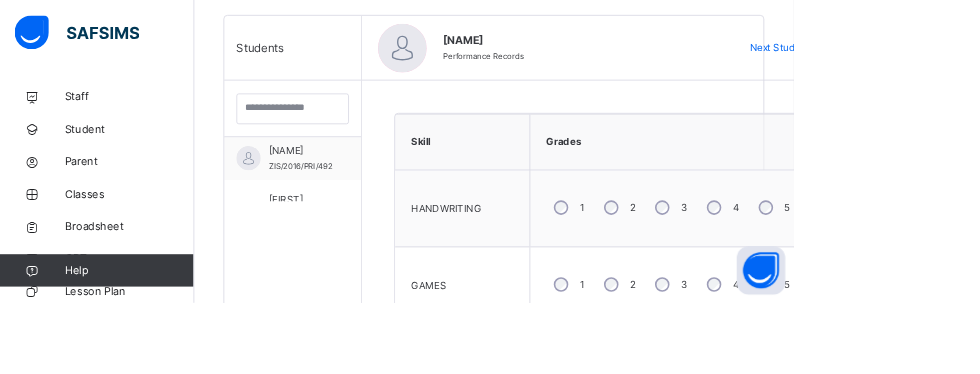 click on "[NAME] [STUDENT_ID]" at bounding box center (366, 264) 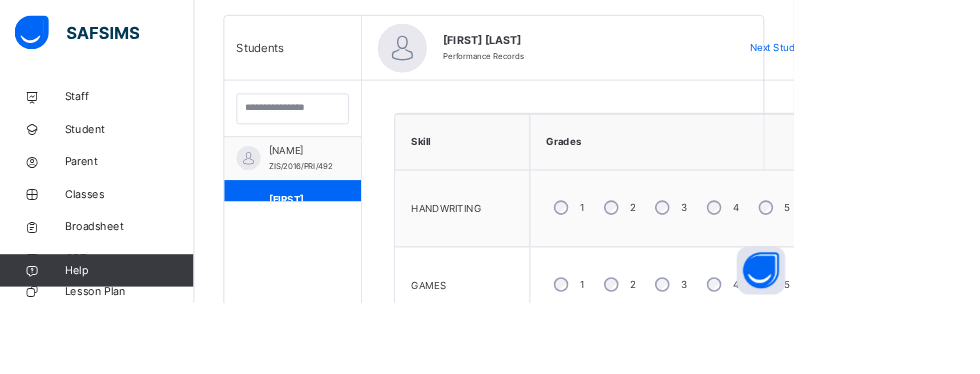 click on "3" at bounding box center (845, 351) 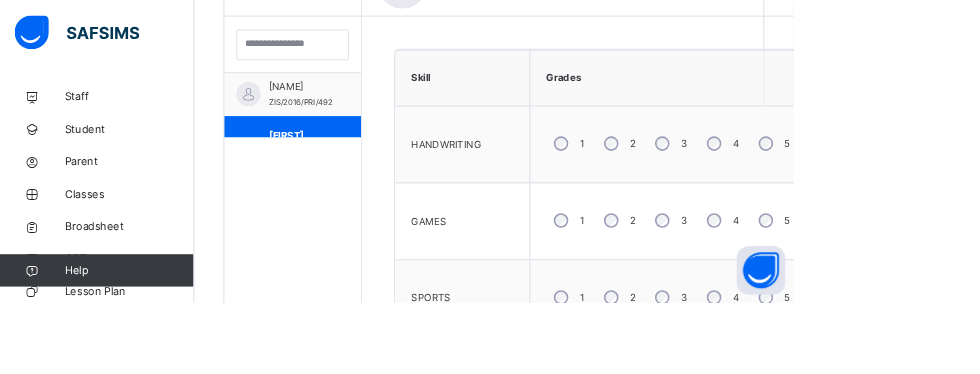 scroll, scrollTop: 585, scrollLeft: 0, axis: vertical 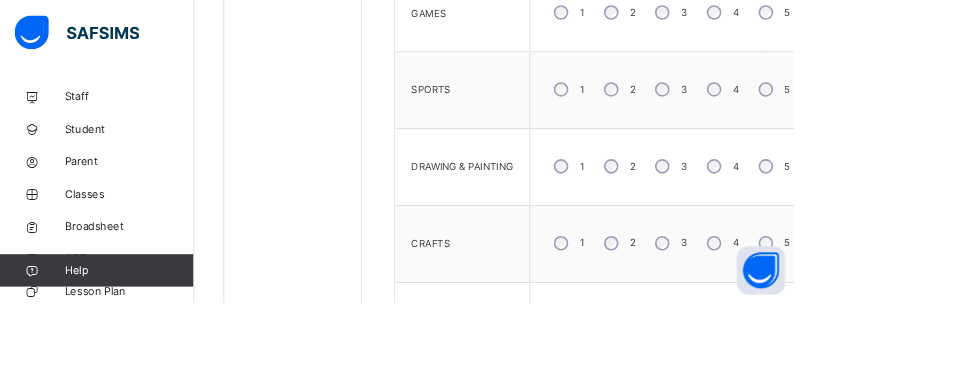 click on "4" at bounding box center [891, 300] 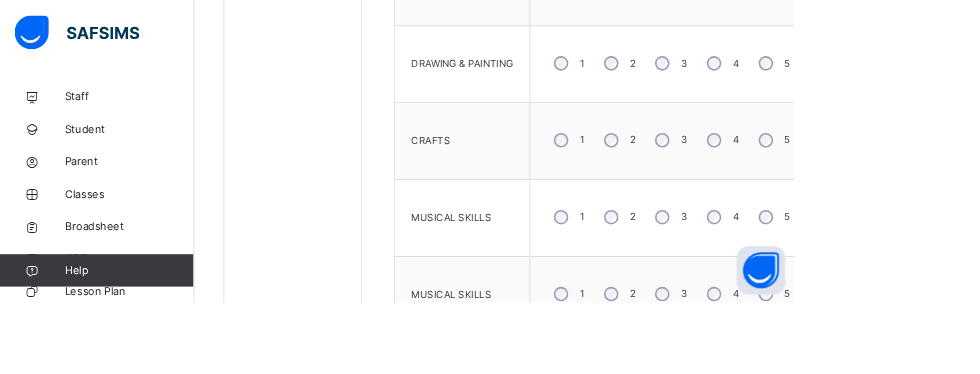 scroll, scrollTop: 979, scrollLeft: 0, axis: vertical 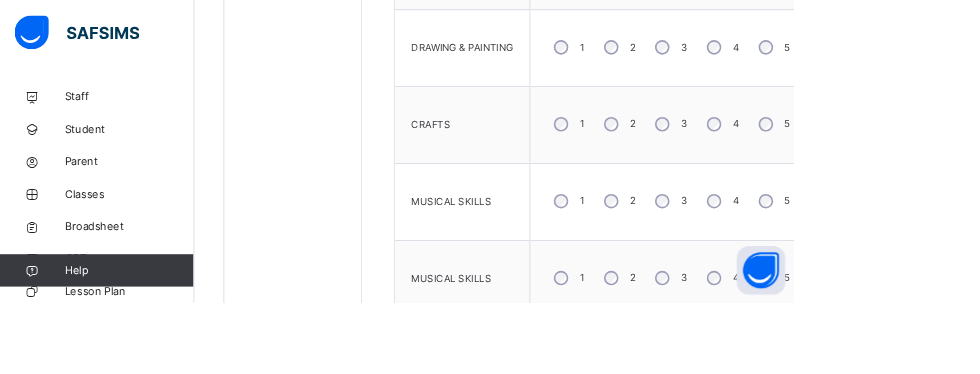 click on "Save Skill" at bounding box center [938, 429] 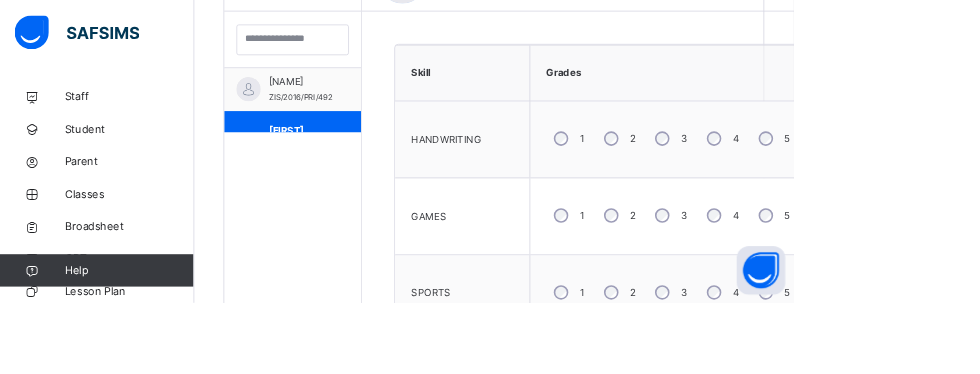 scroll, scrollTop: 569, scrollLeft: 0, axis: vertical 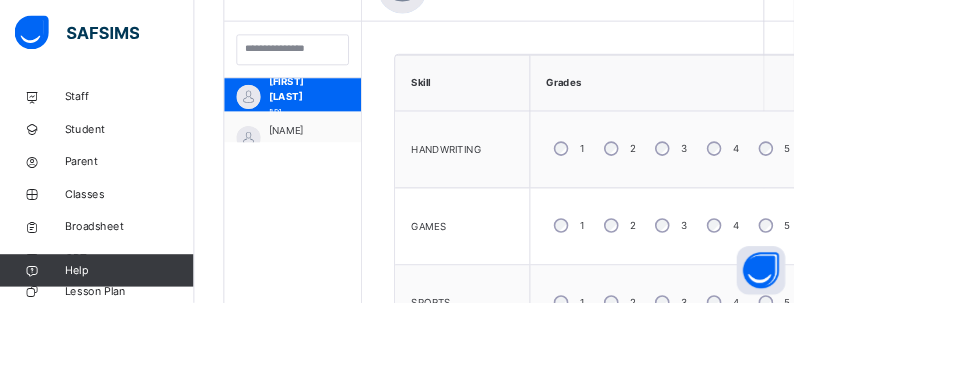 click on "[NAME]" at bounding box center (373, 162) 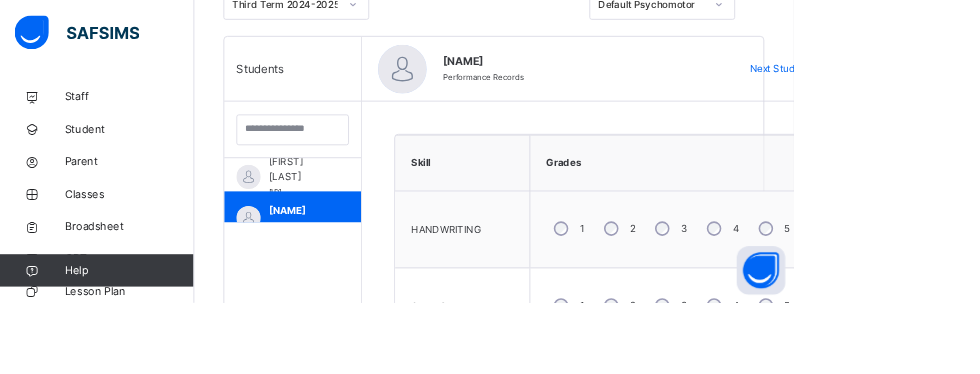 scroll, scrollTop: 569, scrollLeft: 0, axis: vertical 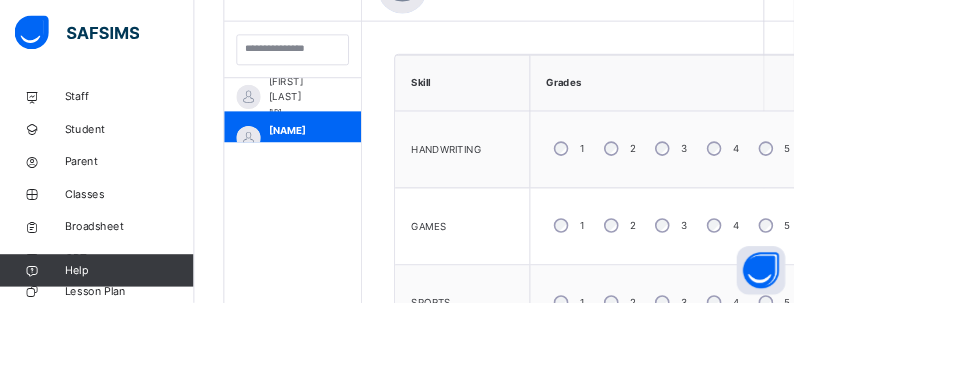 click on "4" at bounding box center (891, 279) 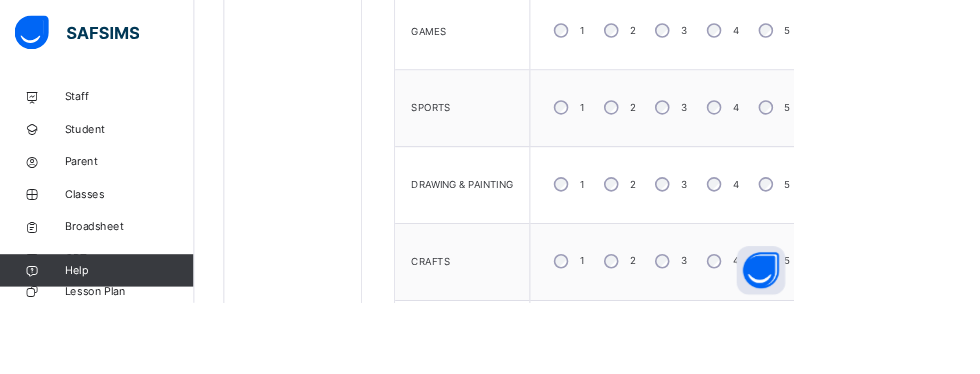 scroll, scrollTop: 821, scrollLeft: 0, axis: vertical 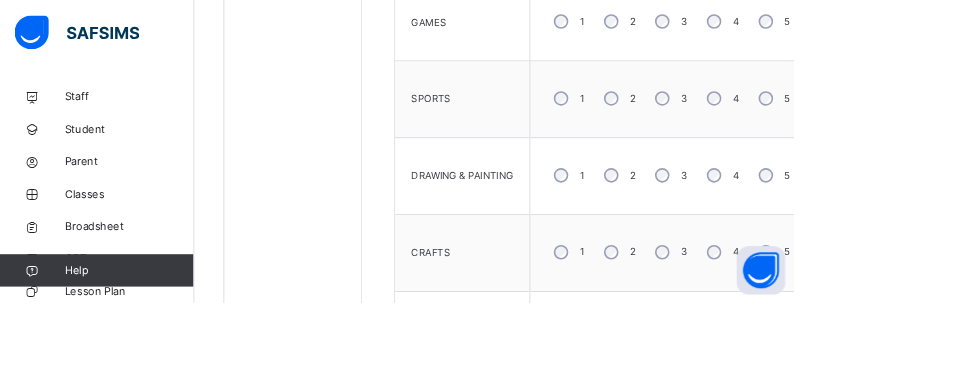 click on "4" at bounding box center (891, 407) 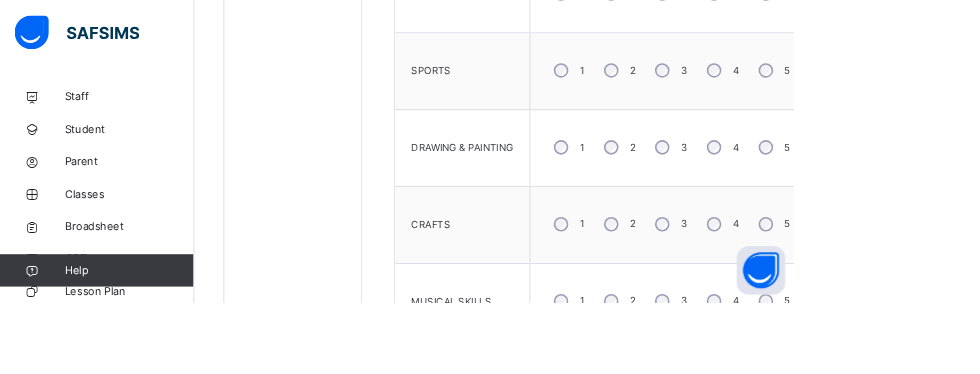 scroll, scrollTop: 979, scrollLeft: 0, axis: vertical 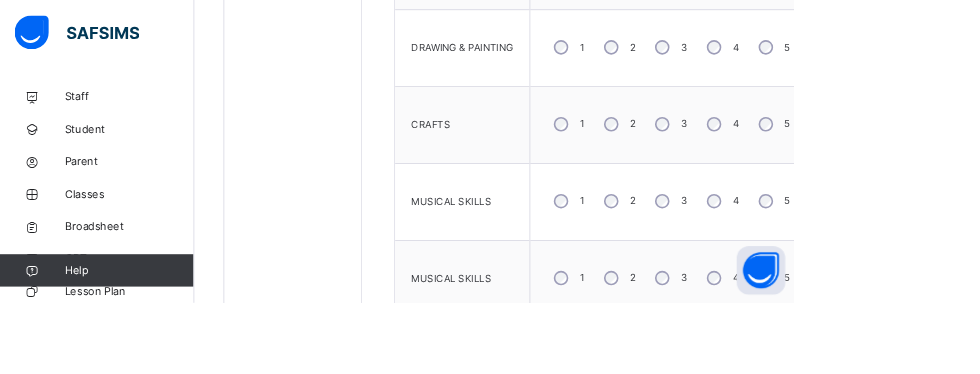 click on "Save Skill" at bounding box center (938, 429) 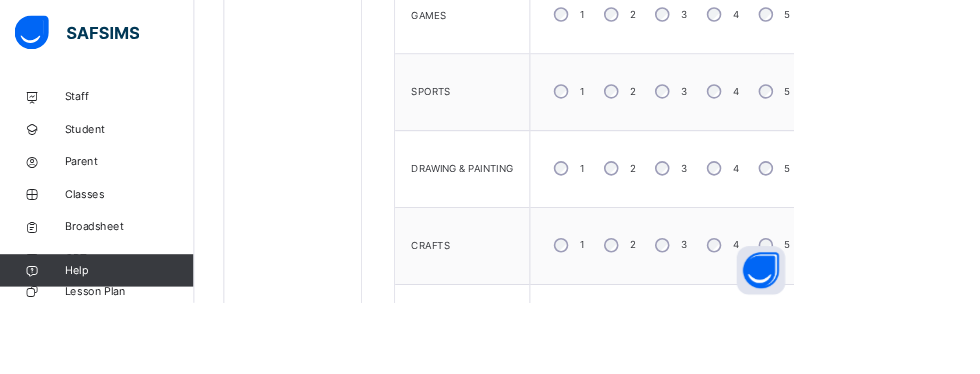 scroll, scrollTop: 784, scrollLeft: 0, axis: vertical 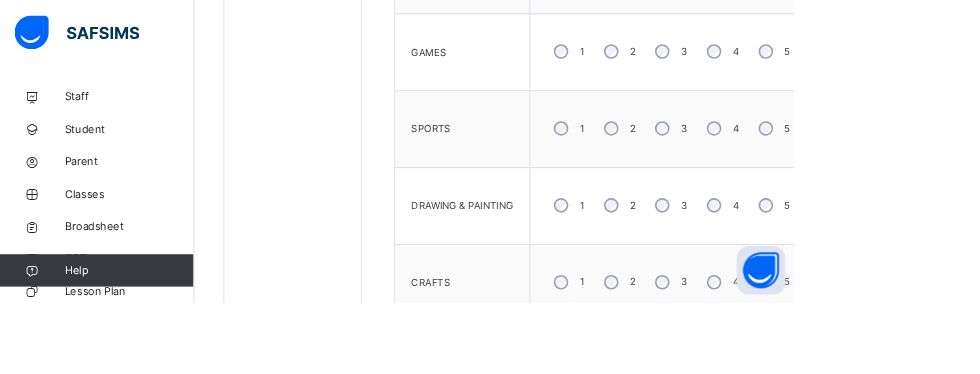 click on "[NAME] [STUDENT_ID]" at bounding box center (361, 13) 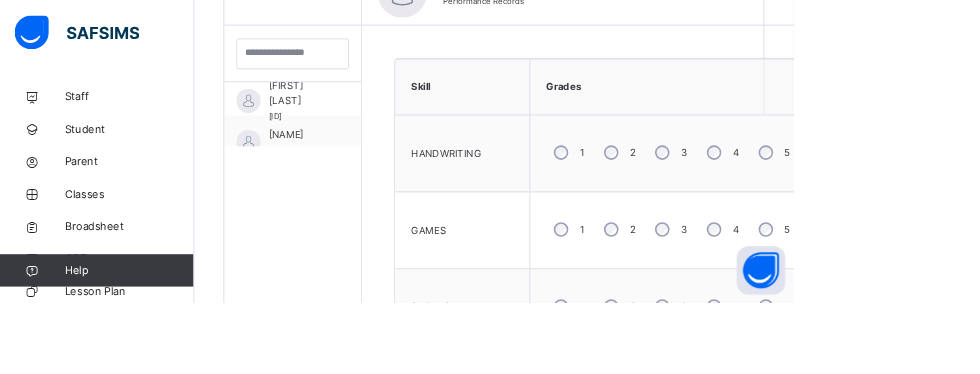 scroll, scrollTop: 575, scrollLeft: 0, axis: vertical 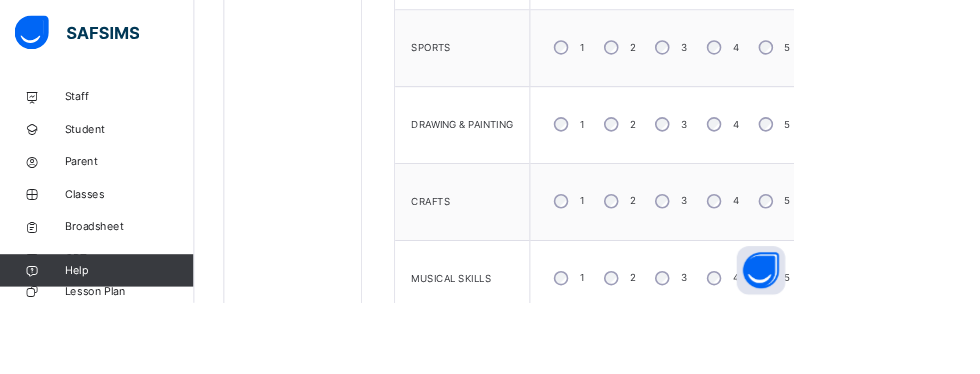 click on "4" at bounding box center (891, 248) 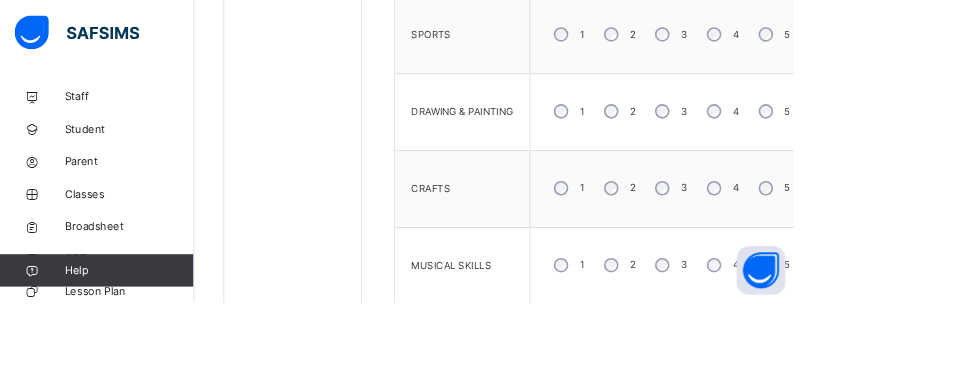 scroll, scrollTop: 979, scrollLeft: 0, axis: vertical 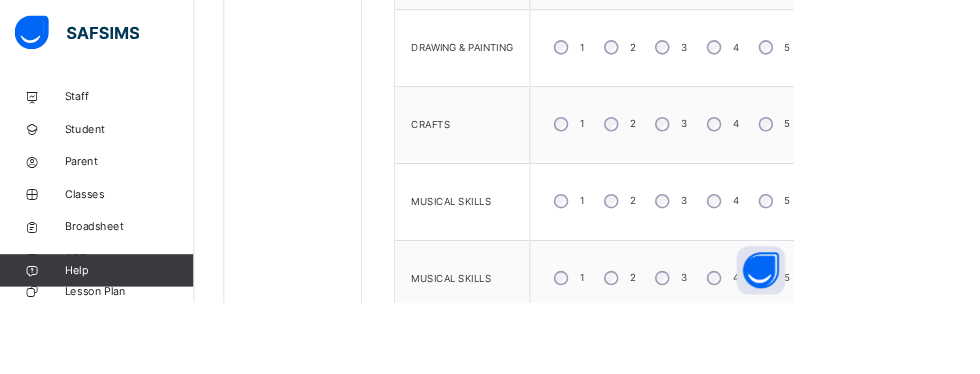 click on "Save Skill" at bounding box center [938, 429] 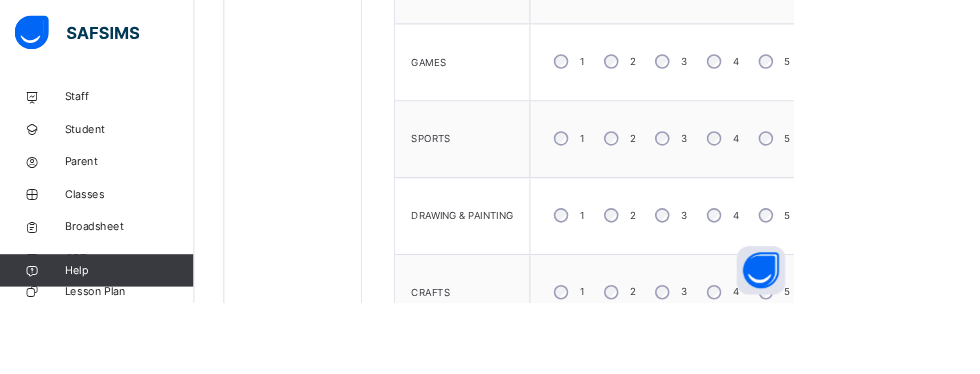 scroll, scrollTop: 619, scrollLeft: 0, axis: vertical 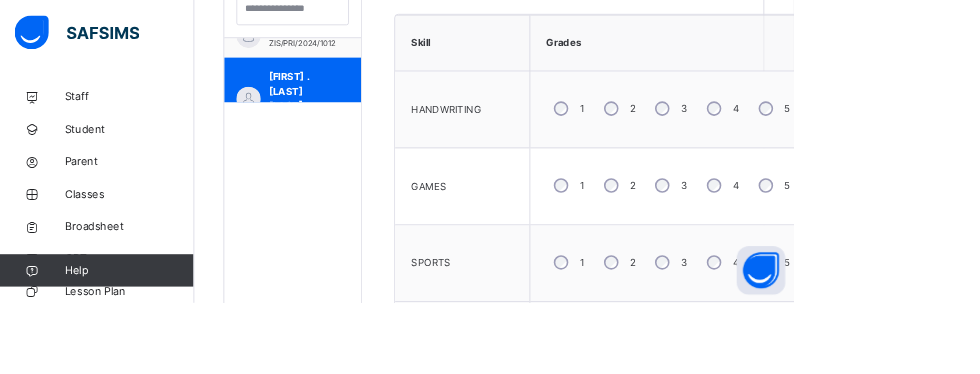 click on "[NAME]" at bounding box center [371, 155] 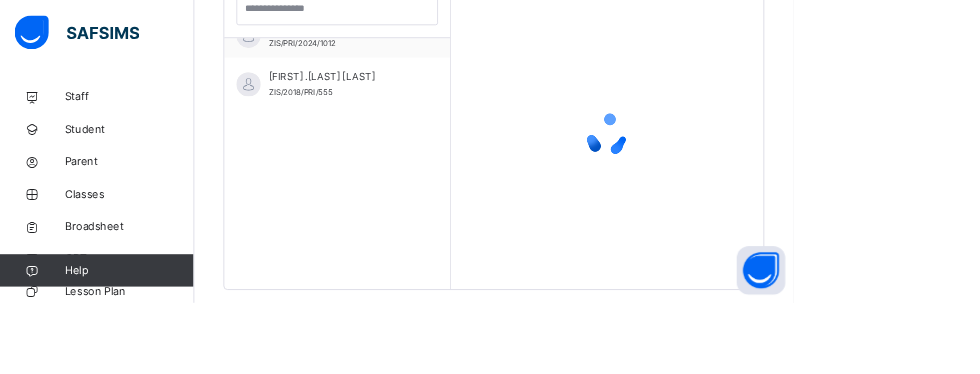 scroll, scrollTop: 470, scrollLeft: 0, axis: vertical 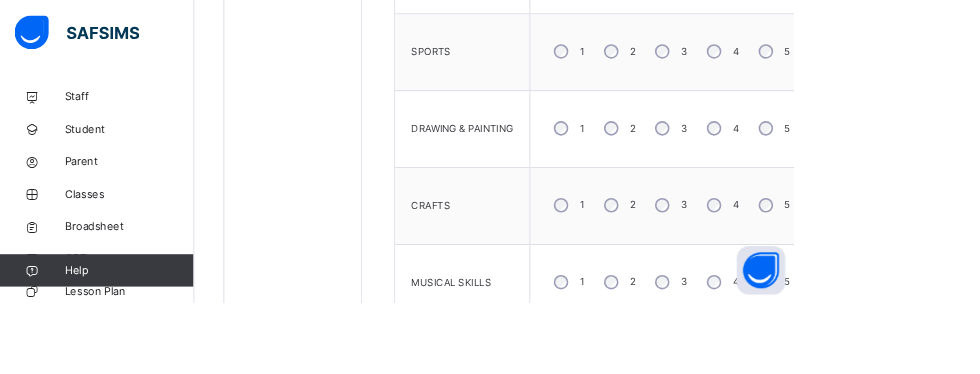 click on "4" at bounding box center (891, 443) 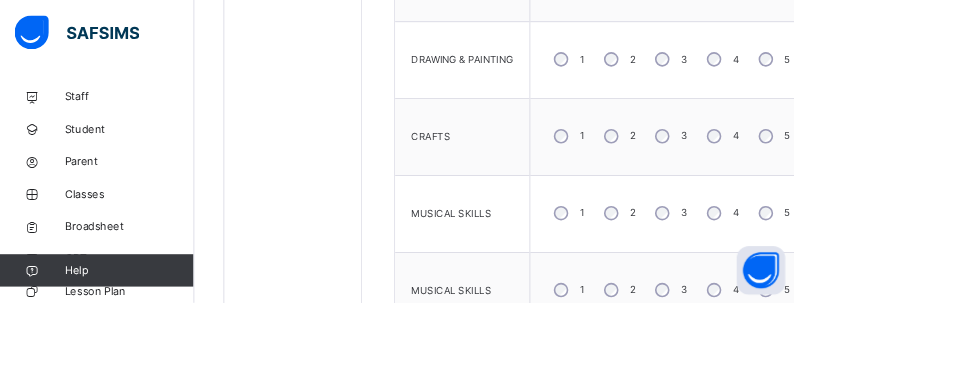 scroll, scrollTop: 979, scrollLeft: 0, axis: vertical 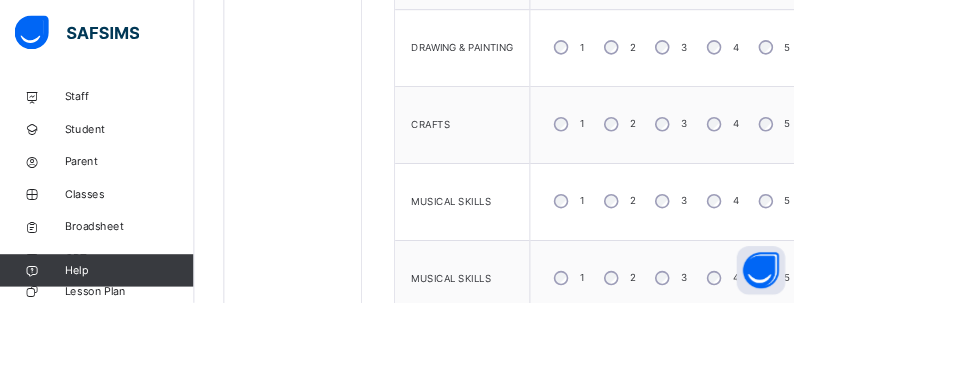 click on "Save Skill" at bounding box center (938, 429) 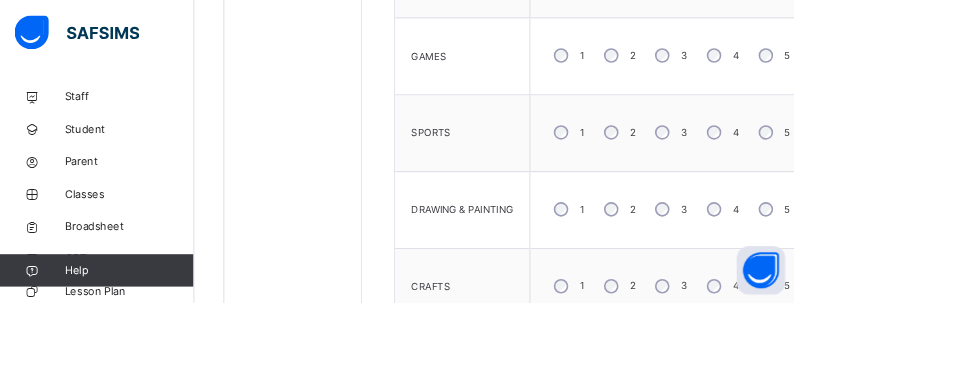 scroll, scrollTop: 401, scrollLeft: 0, axis: vertical 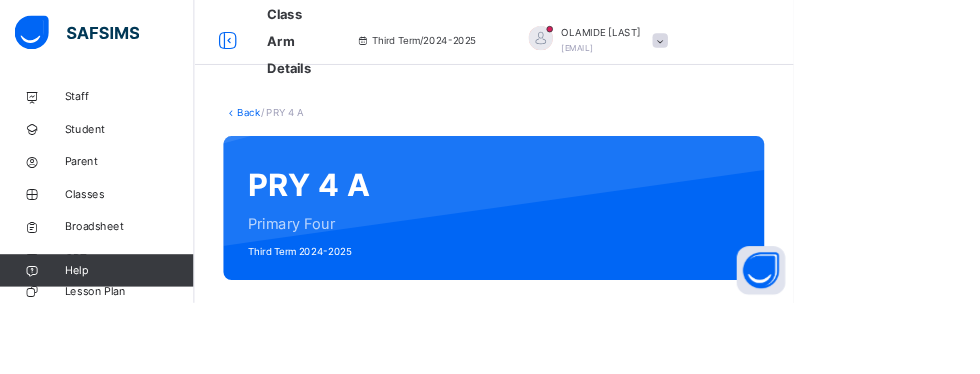 click on "Attendance" at bounding box center [604, 396] 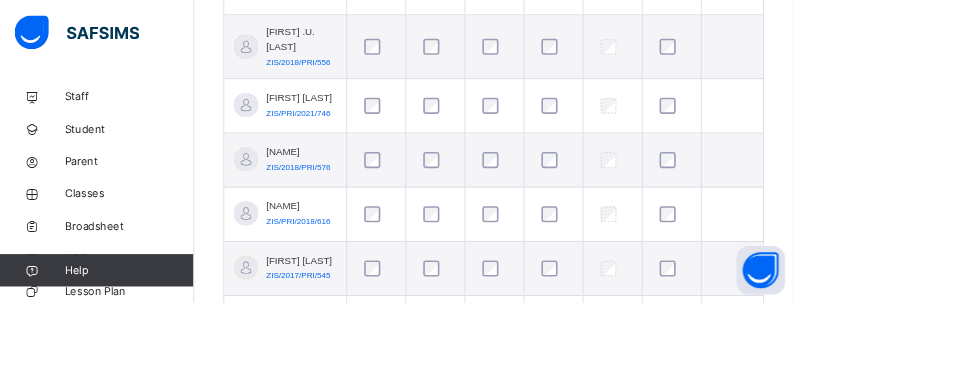 scroll, scrollTop: 464, scrollLeft: 0, axis: vertical 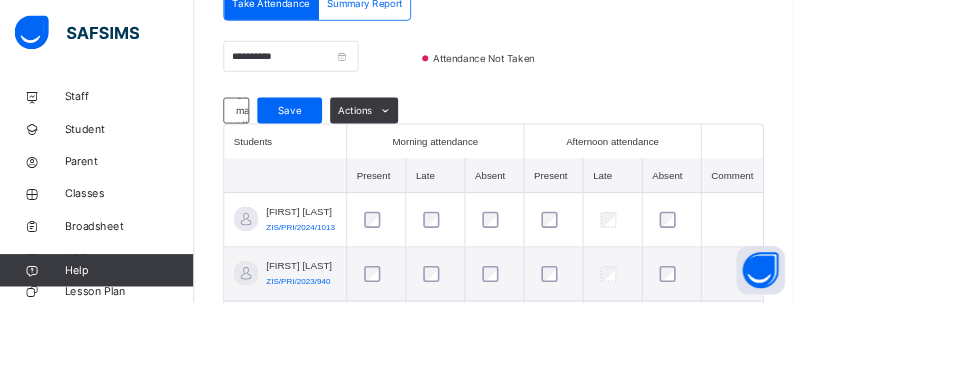 click on "Use manual attendance" at bounding box center (324, 136) 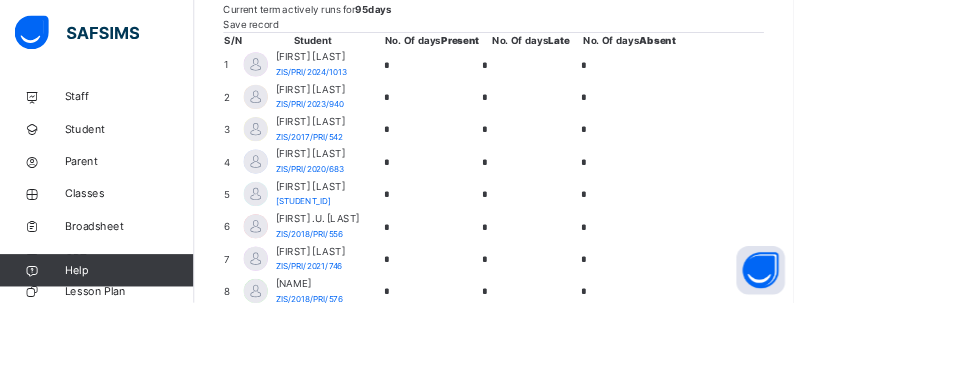 scroll, scrollTop: 639, scrollLeft: 0, axis: vertical 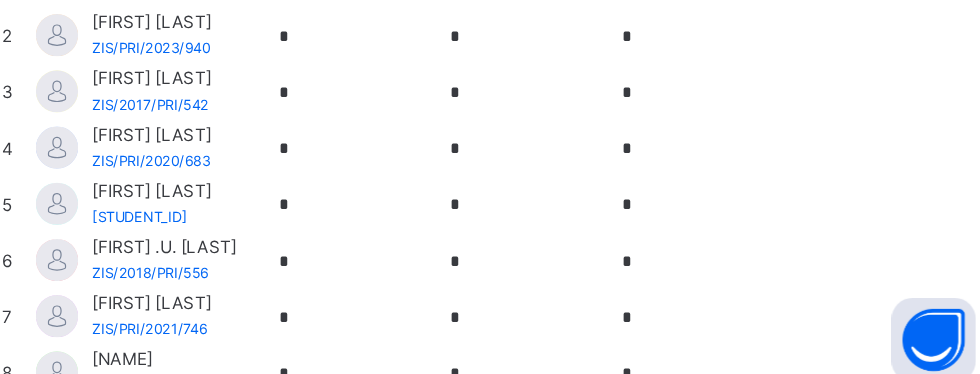 click on "*" at bounding box center (778, 78) 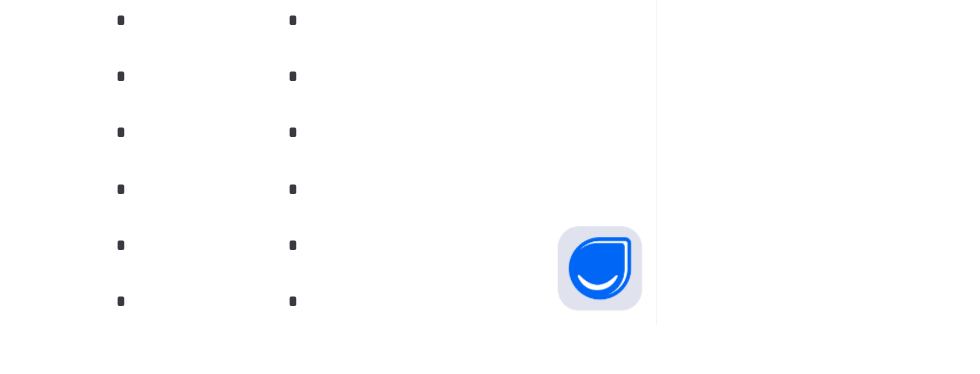 type on "**" 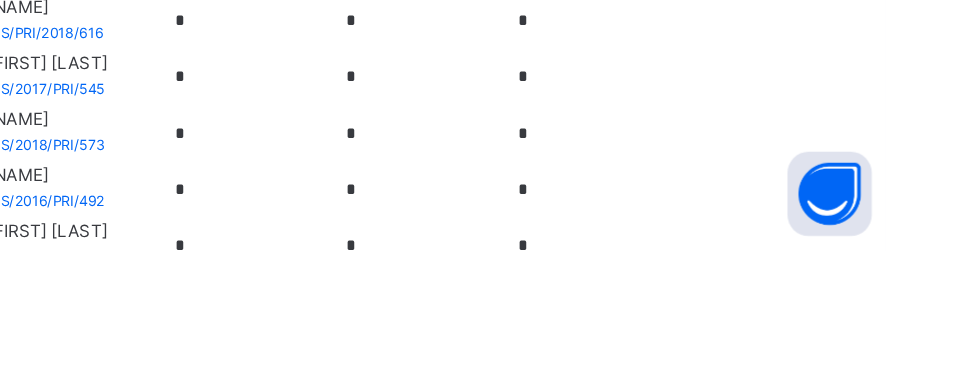 scroll, scrollTop: 829, scrollLeft: 0, axis: vertical 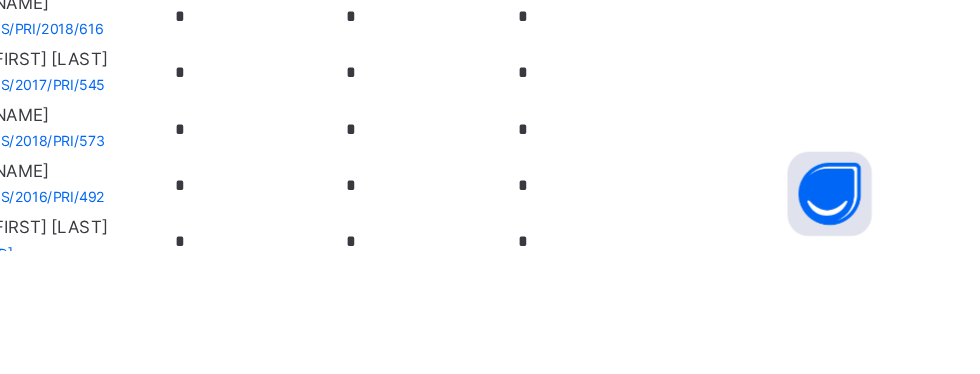 type on "*" 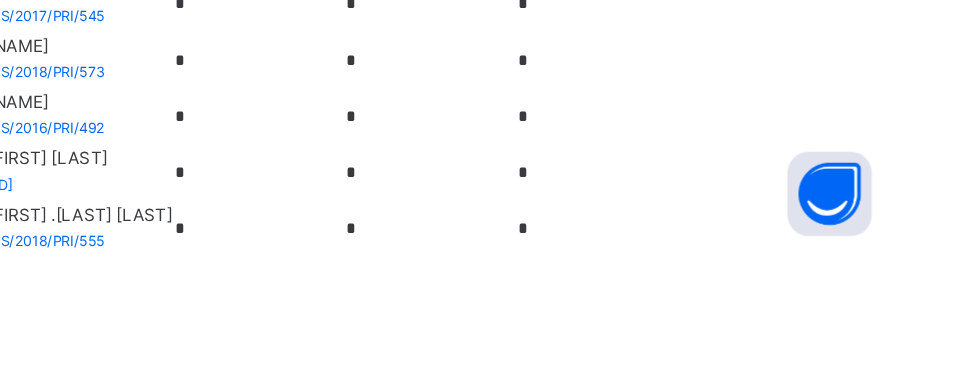 click on "*" at bounding box center (778, -1) 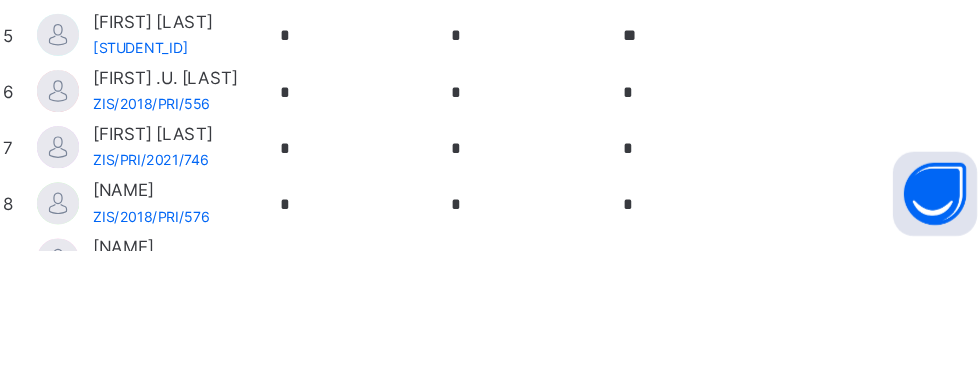 scroll, scrollTop: 665, scrollLeft: 0, axis: vertical 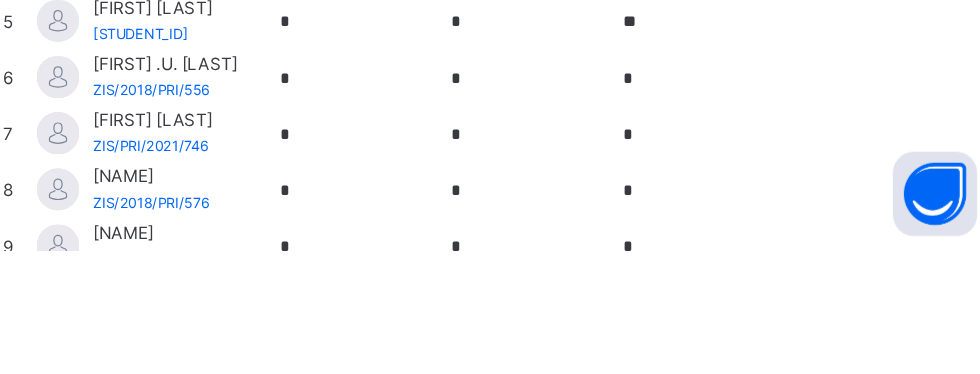 type on "**" 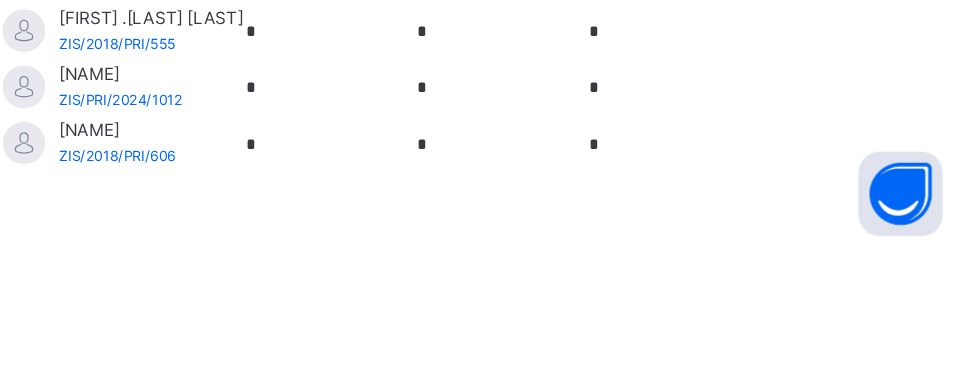 scroll, scrollTop: 1177, scrollLeft: 0, axis: vertical 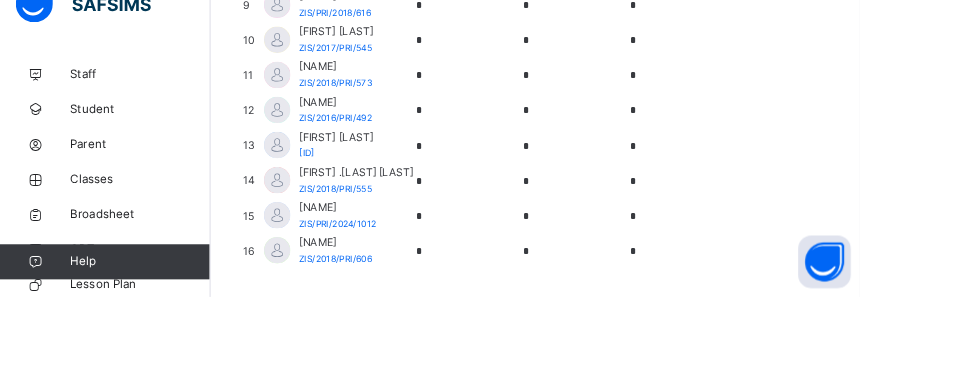 click on "*" at bounding box center [778, -78] 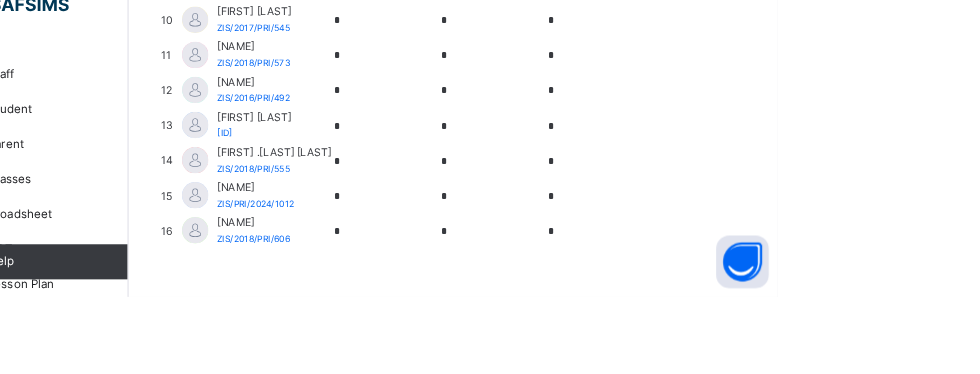 scroll, scrollTop: 1164, scrollLeft: 0, axis: vertical 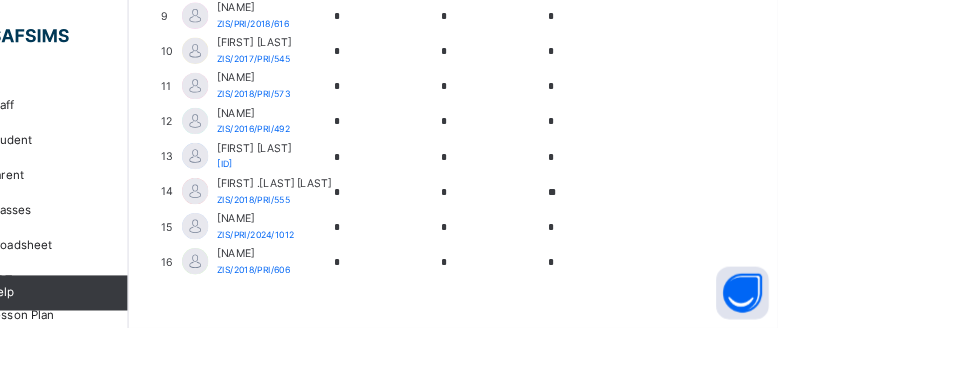 type on "**" 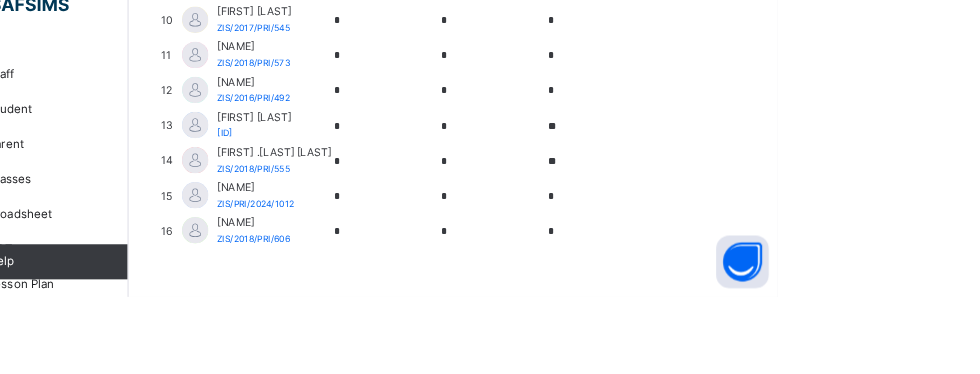 scroll, scrollTop: 1828, scrollLeft: 0, axis: vertical 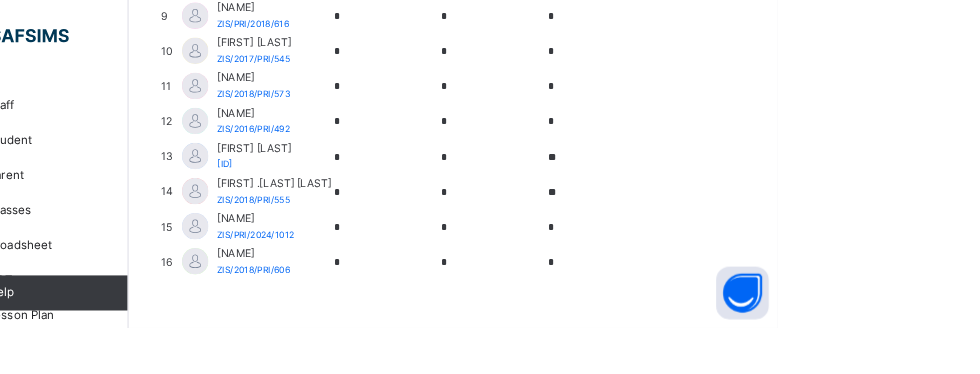 type on "*" 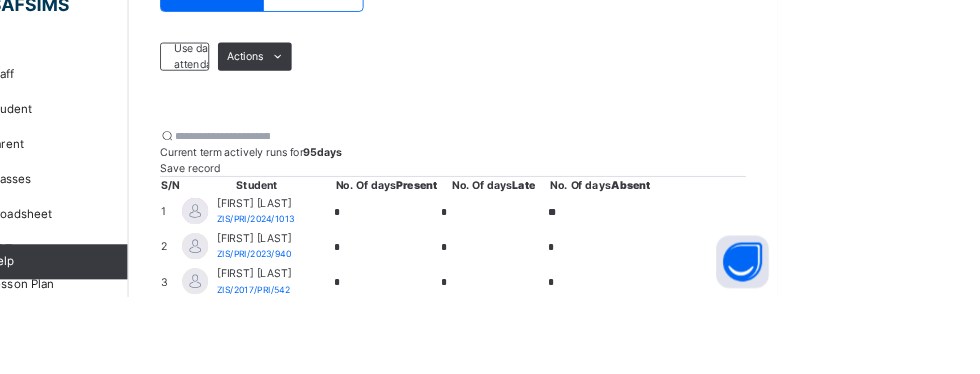 scroll, scrollTop: 453, scrollLeft: 0, axis: vertical 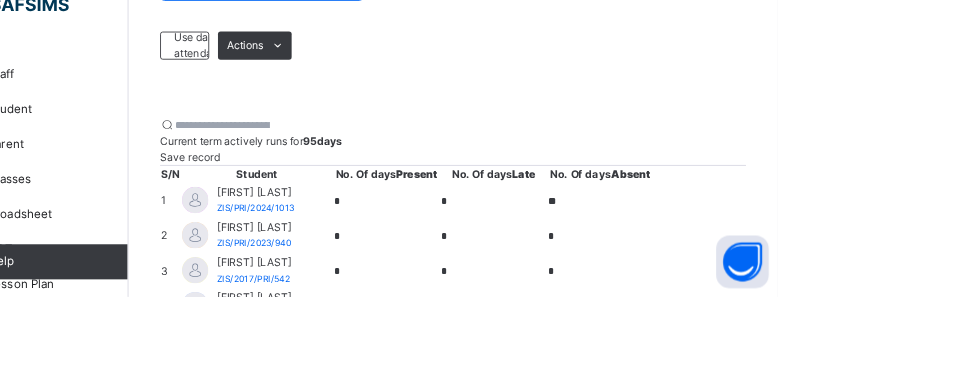 type on "**" 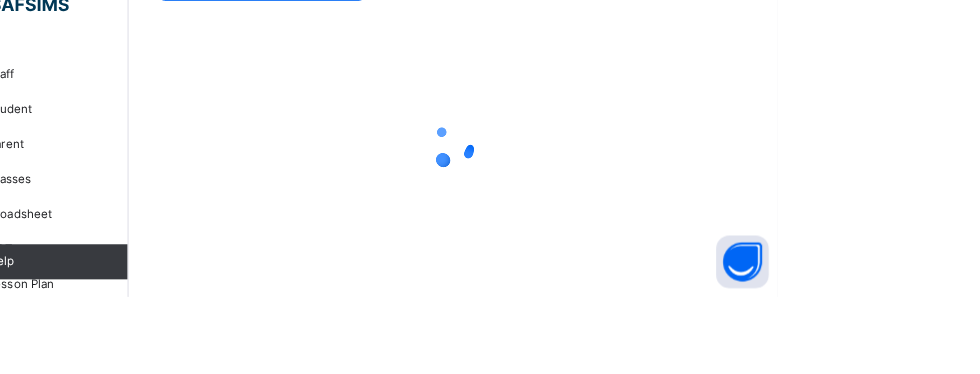 scroll, scrollTop: 271, scrollLeft: 0, axis: vertical 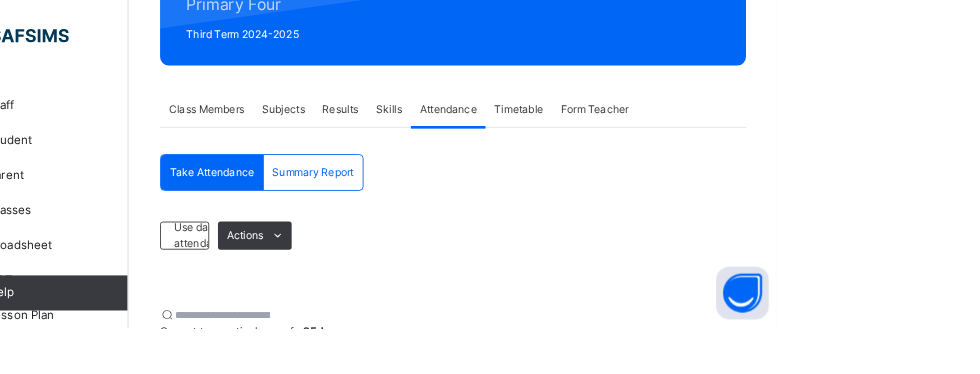 click on "Results" at bounding box center (481, 125) 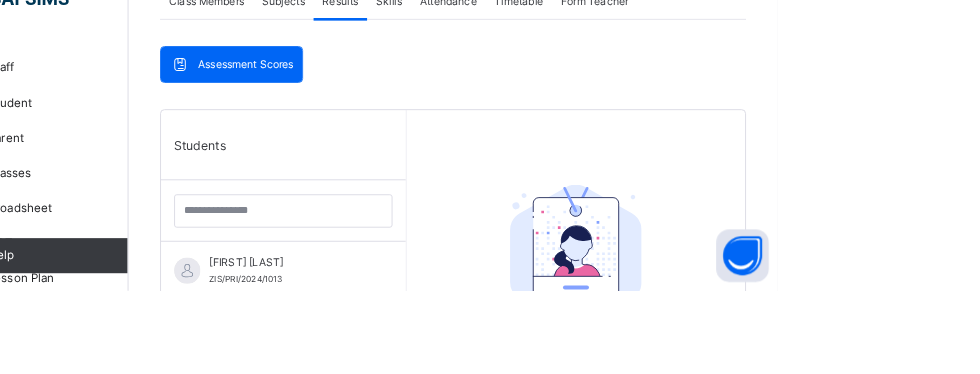 scroll, scrollTop: 358, scrollLeft: 0, axis: vertical 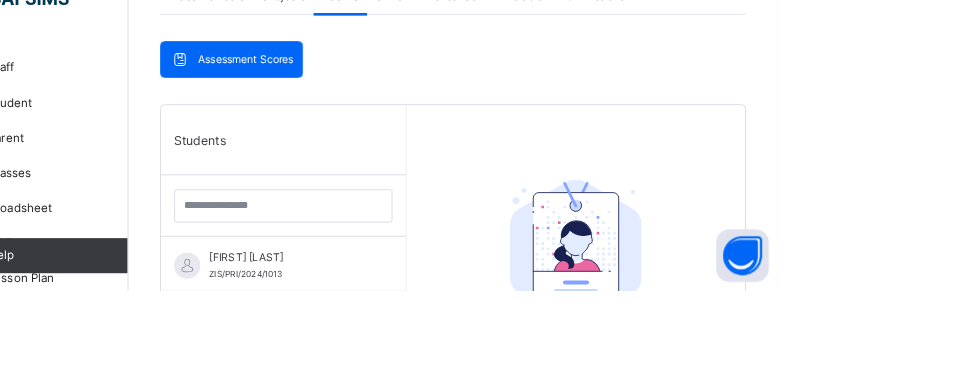 click on "[FIRST]  [LAST]" at bounding box center [421, 336] 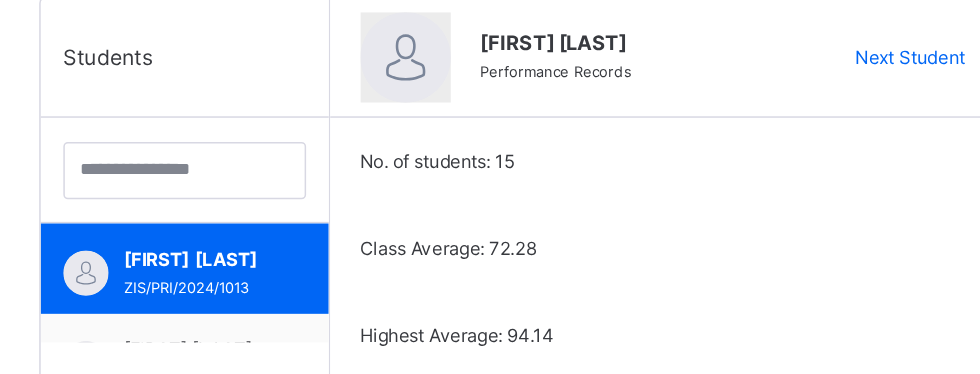 scroll, scrollTop: 514, scrollLeft: 0, axis: vertical 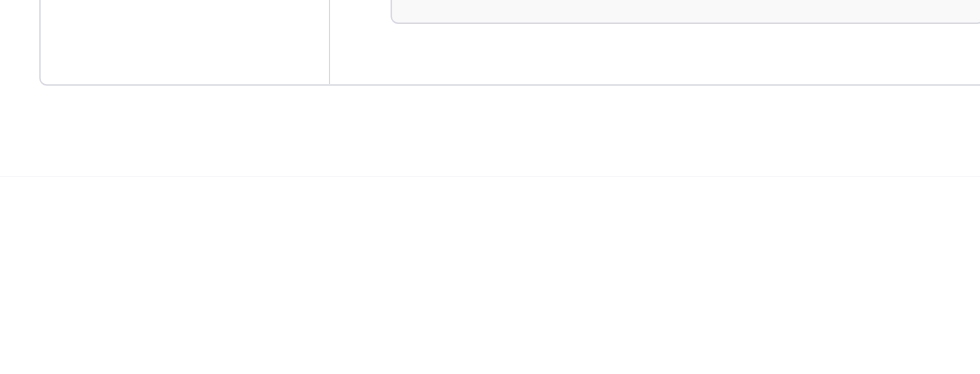 click at bounding box center (607, 91) 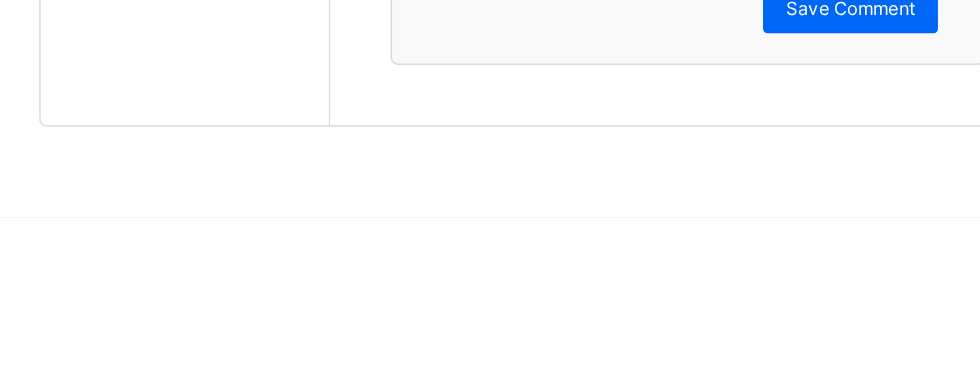 click on "Generate" at bounding box center [585, 167] 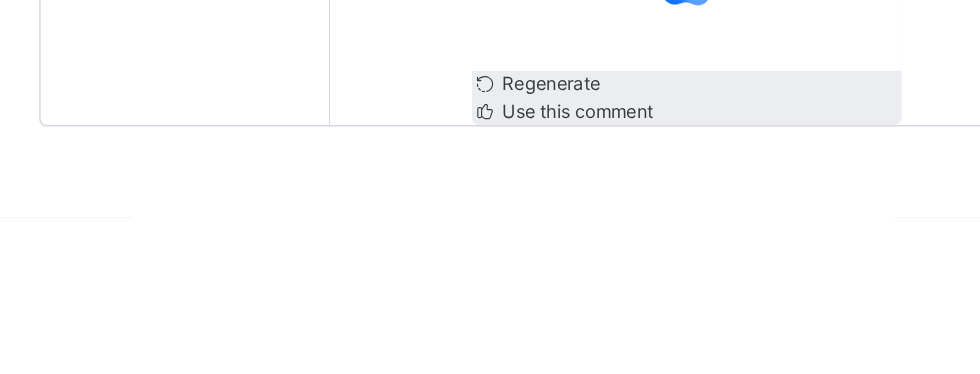 scroll, scrollTop: 1909, scrollLeft: 0, axis: vertical 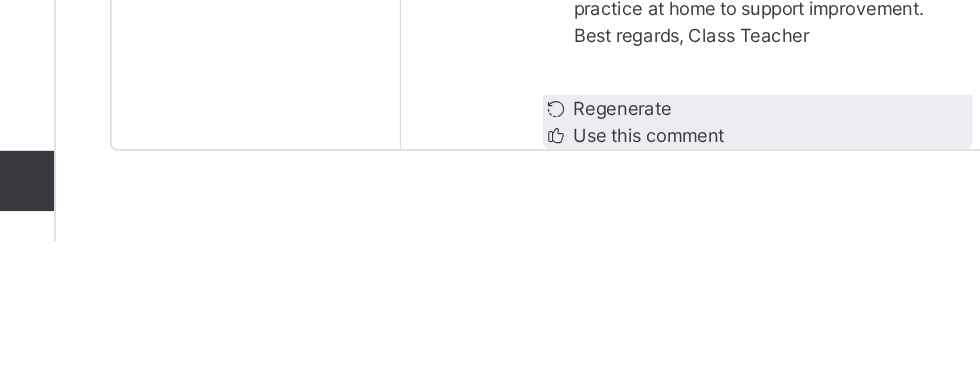 click on "Use this comment" at bounding box center [631, 303] 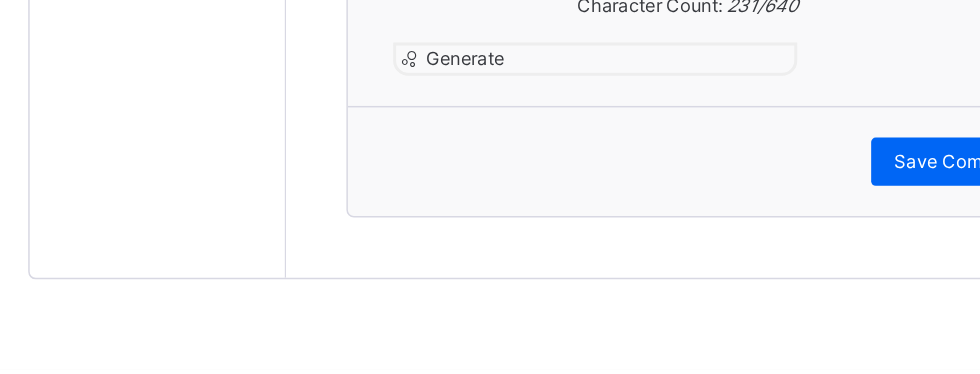 click at bounding box center [883, -4] 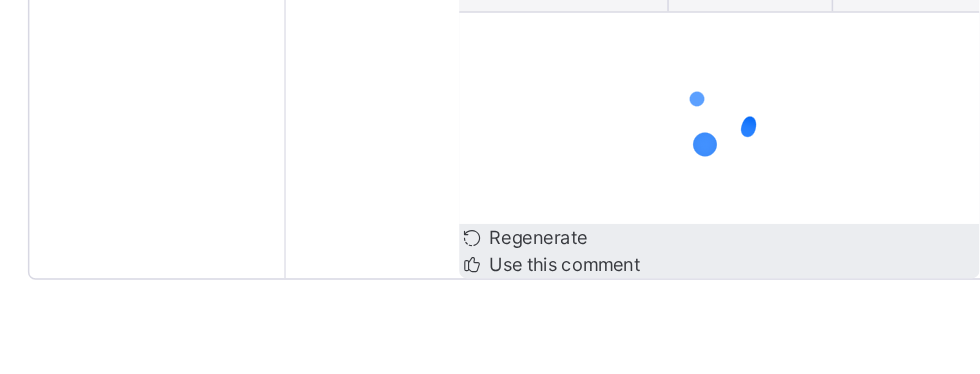 scroll, scrollTop: 1922, scrollLeft: 0, axis: vertical 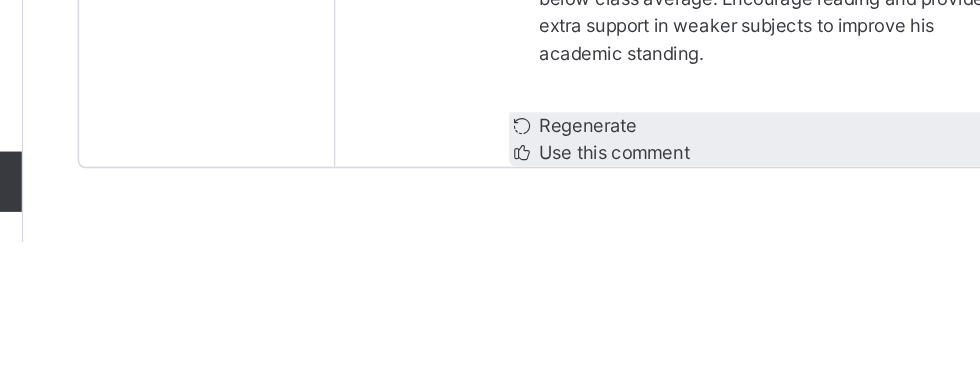 click on "Use this comment" at bounding box center (630, 314) 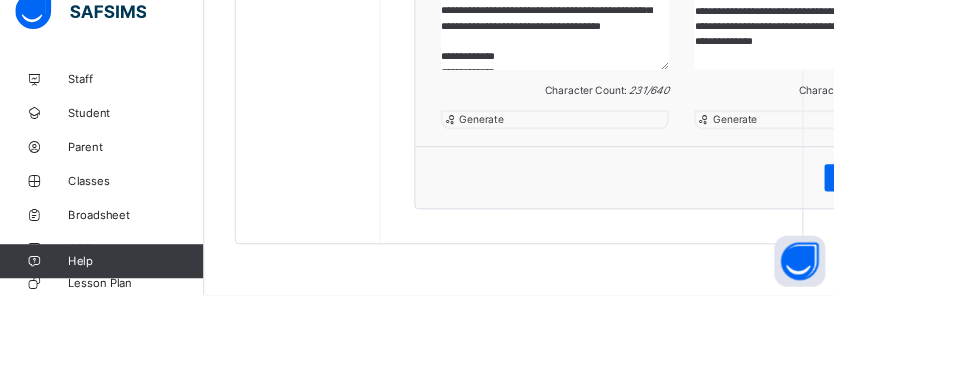 scroll, scrollTop: 1975, scrollLeft: 0, axis: vertical 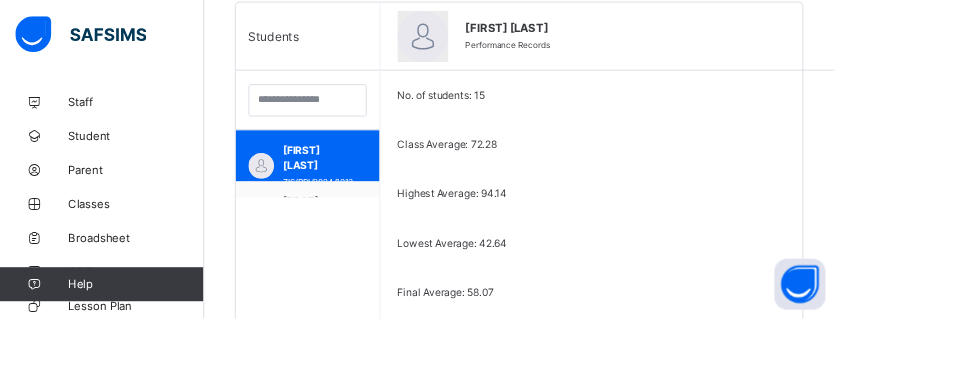 click on "[NAME] [STUDENT_ID]" at bounding box center (372, 255) 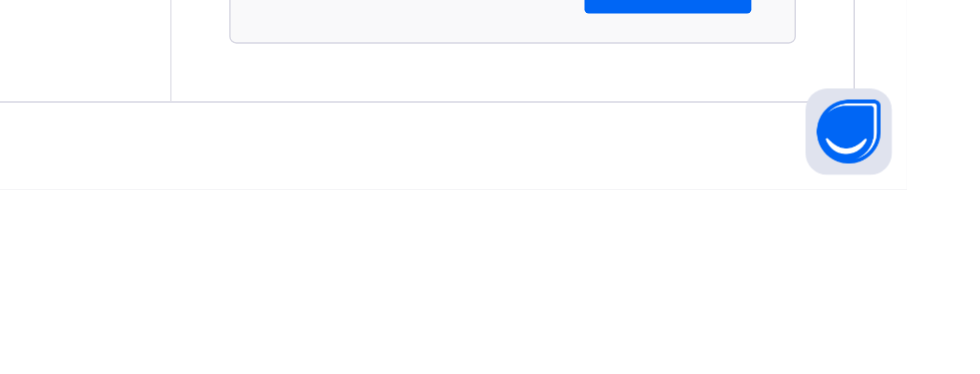 scroll, scrollTop: 1760, scrollLeft: 0, axis: vertical 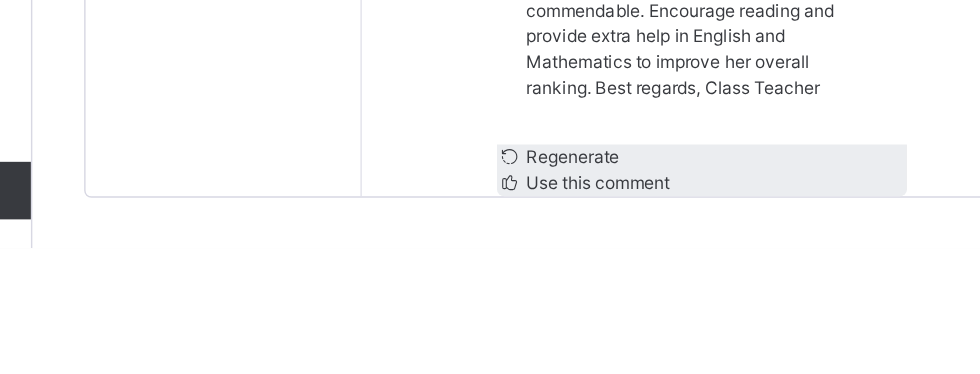 click on "Use this comment" at bounding box center (631, 328) 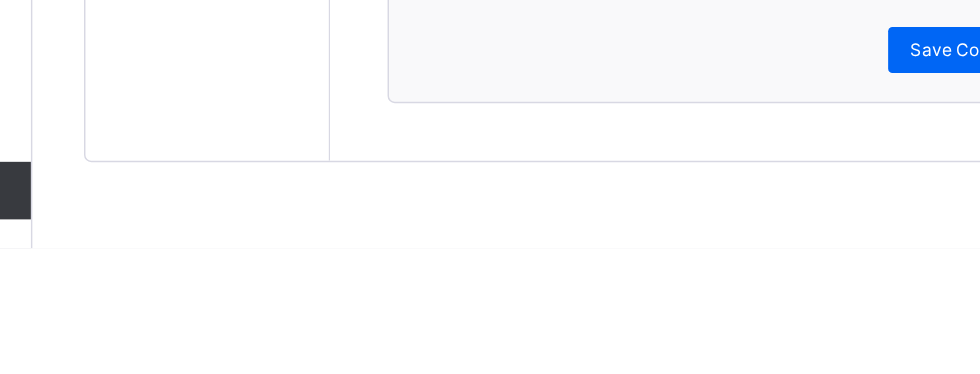click on "Generate" at bounding box center [883, 73] 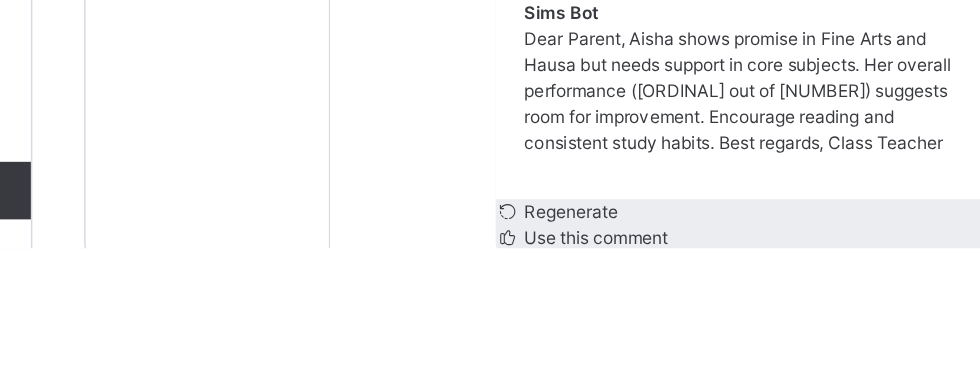click on "Use this comment" at bounding box center (734, 367) 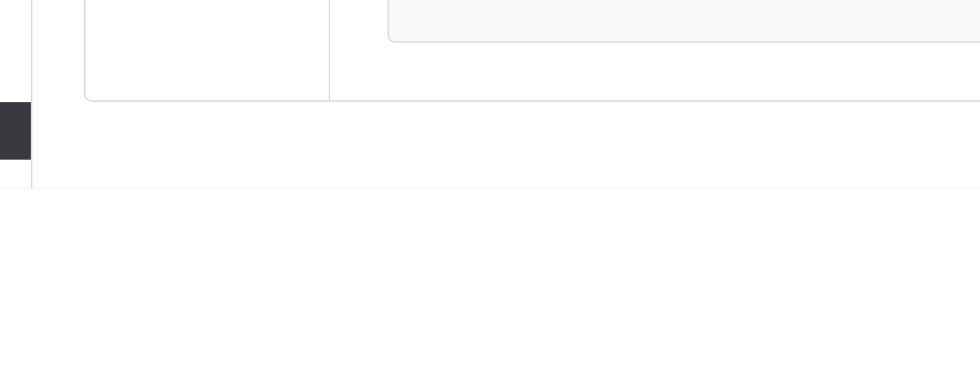 scroll, scrollTop: 1975, scrollLeft: 0, axis: vertical 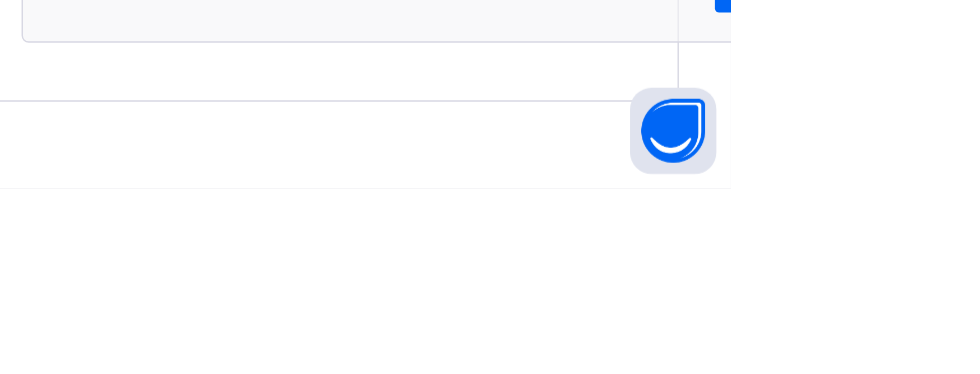 click on "Save Comment" at bounding box center [1027, 236] 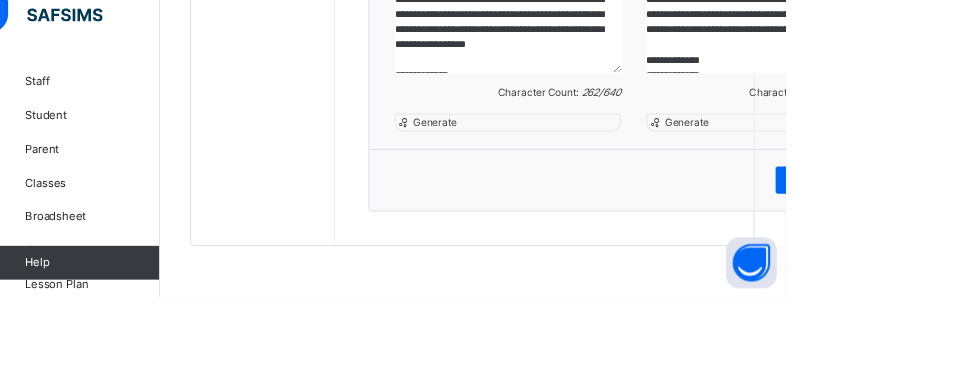 scroll, scrollTop: 1964, scrollLeft: 0, axis: vertical 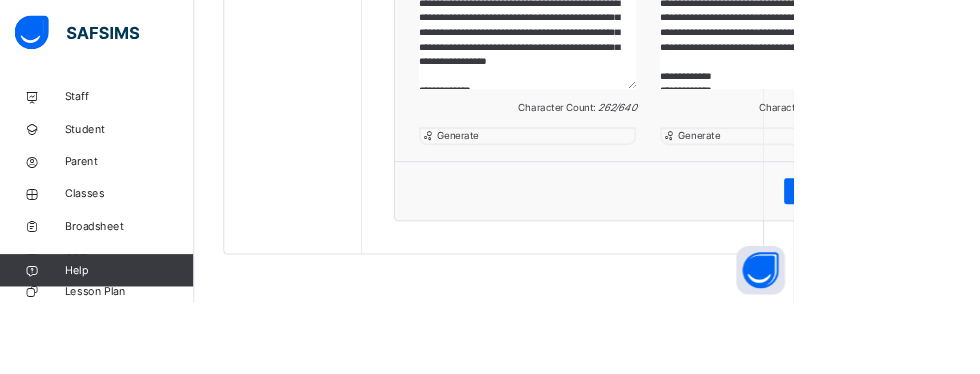 click on "Save Comment" at bounding box center [1027, 236] 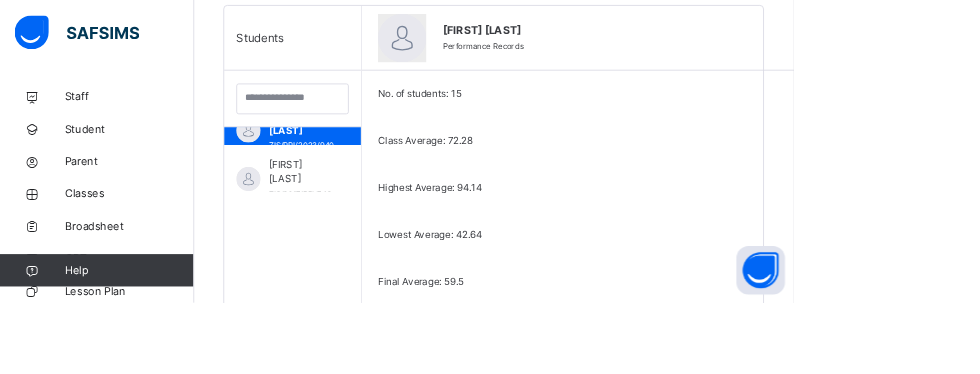 scroll, scrollTop: 105, scrollLeft: 0, axis: vertical 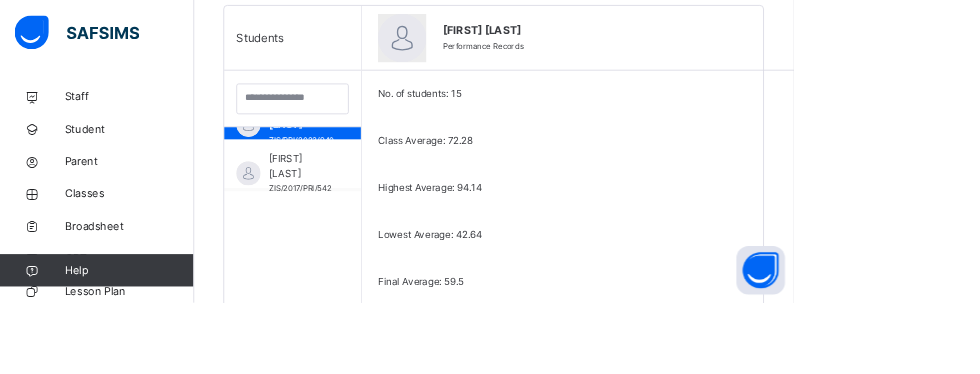 click on "[FIRST]  [LAST]" at bounding box center (371, 205) 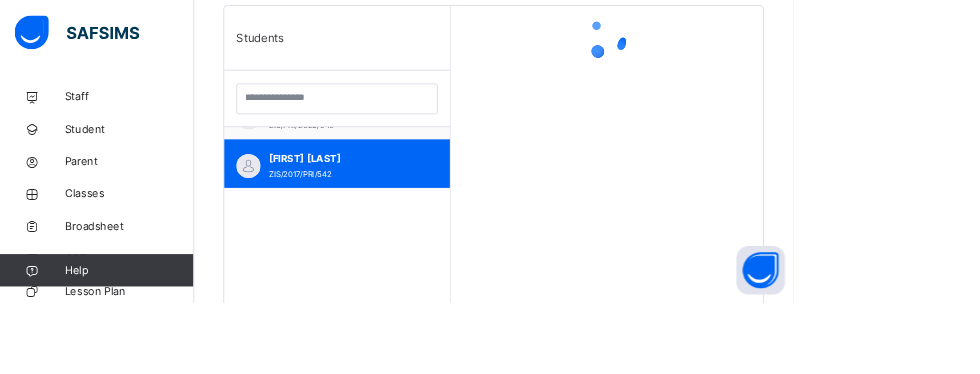 scroll, scrollTop: 96, scrollLeft: 0, axis: vertical 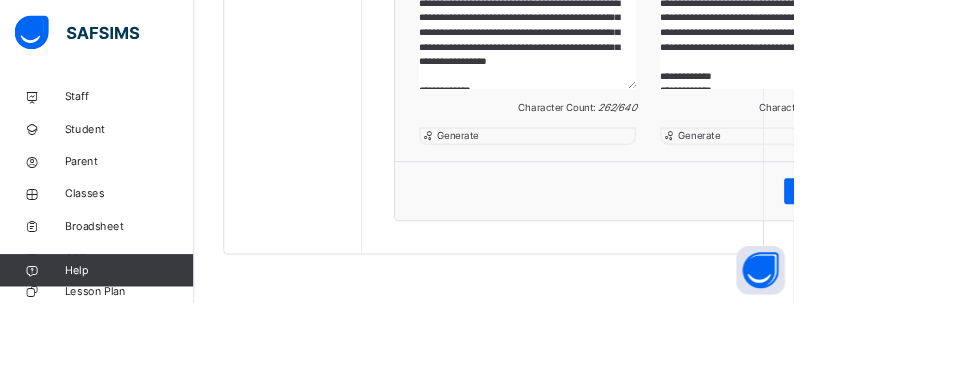 click on "Generate" at bounding box center [564, 167] 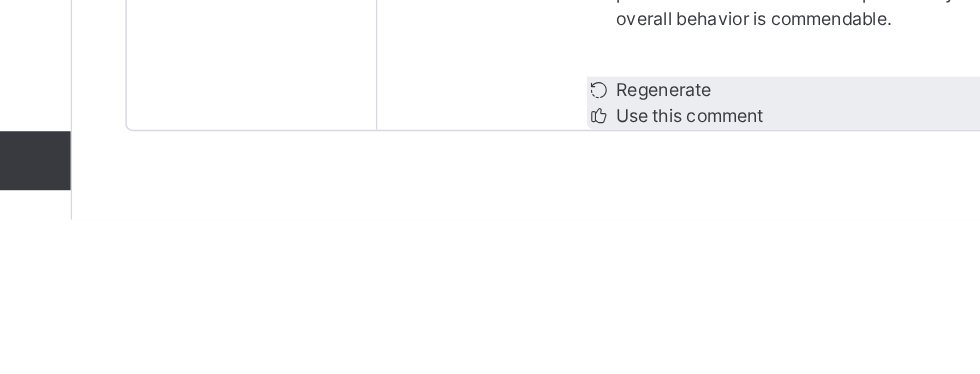 click on "Use this comment" at bounding box center (656, 303) 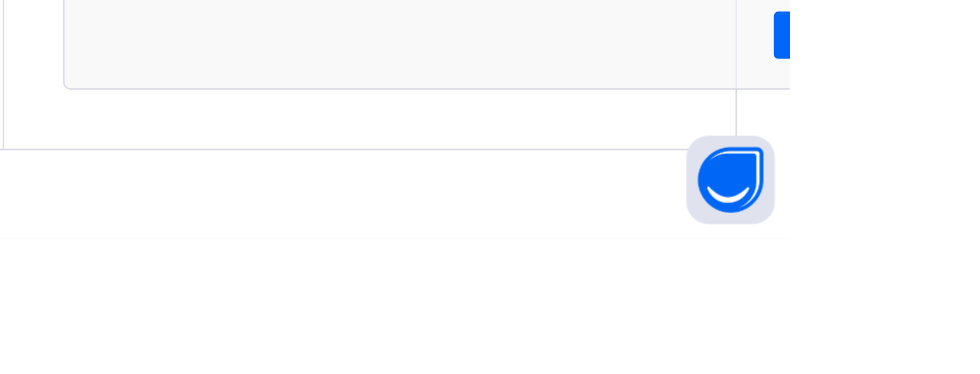 scroll, scrollTop: 1978, scrollLeft: 0, axis: vertical 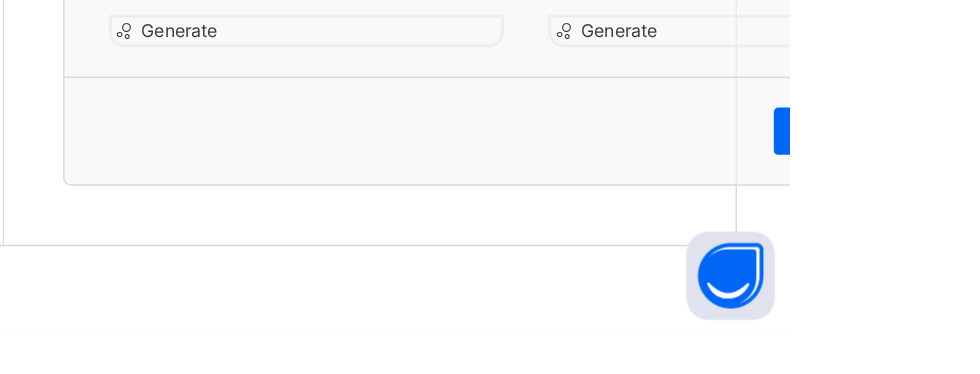 click on "Generate" at bounding box center (862, 167) 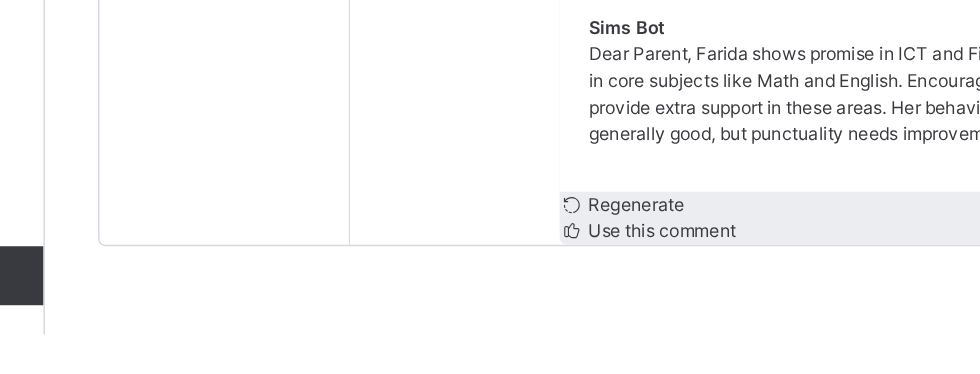 scroll, scrollTop: 7, scrollLeft: 0, axis: vertical 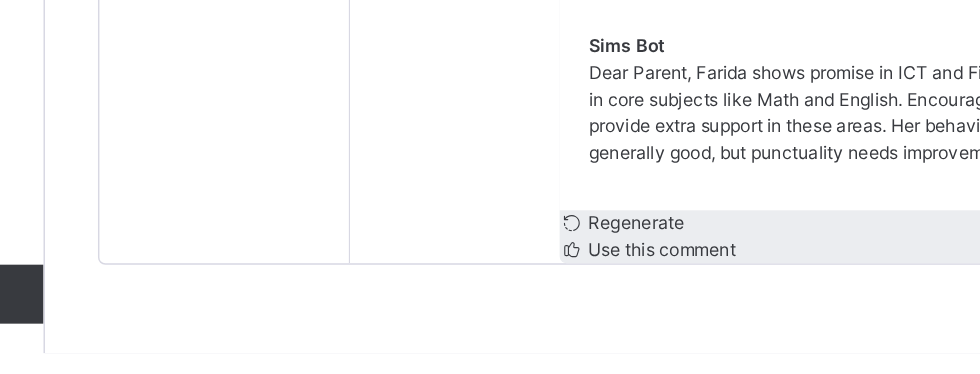 click on "Regenerate" at bounding box center (801, 286) 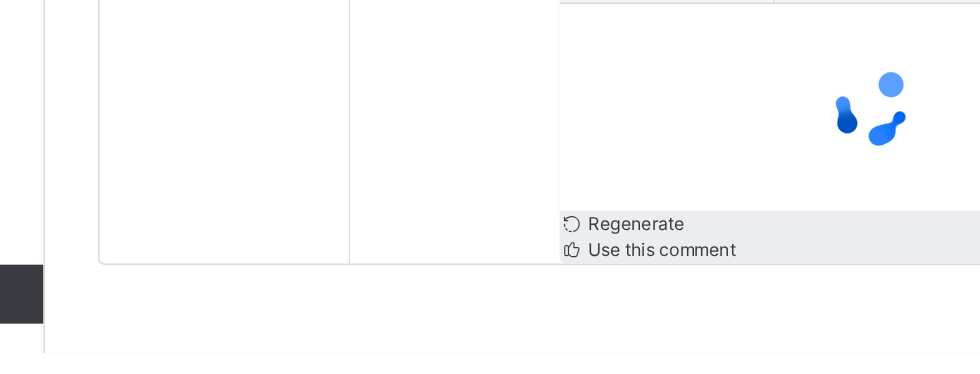 scroll, scrollTop: 1975, scrollLeft: 0, axis: vertical 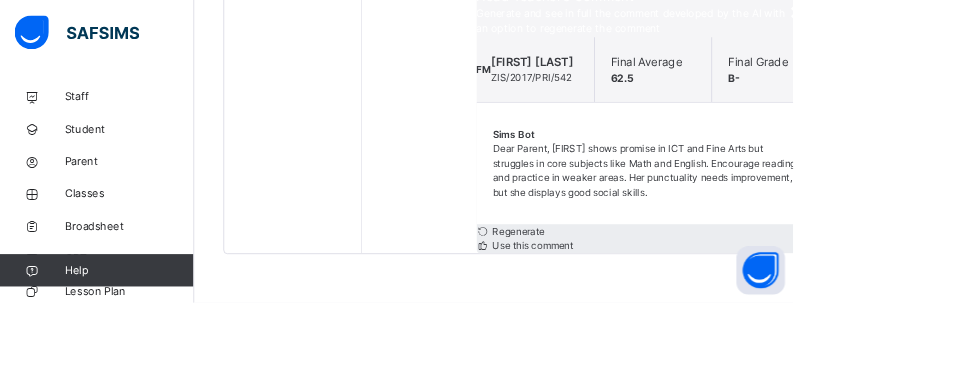 click on "×" at bounding box center [984, 14] 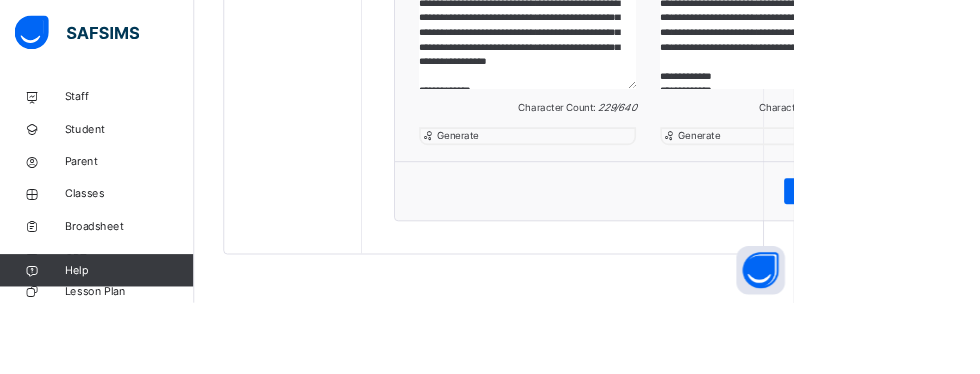 click on "Generate" at bounding box center [862, 167] 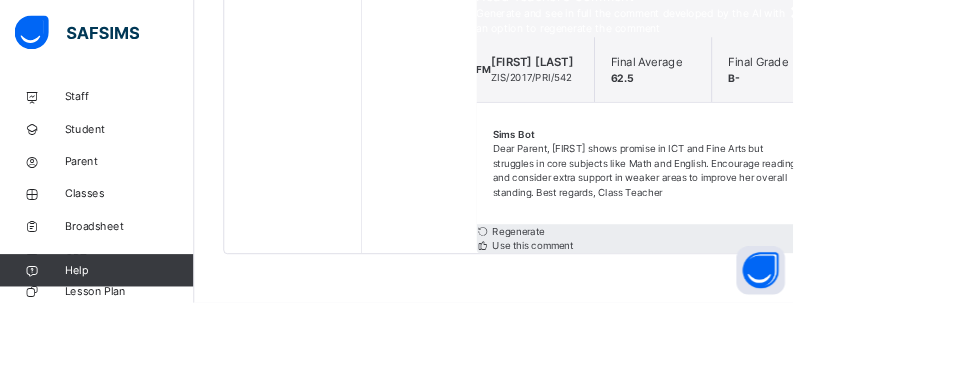 click on "Use this comment" at bounding box center [656, 303] 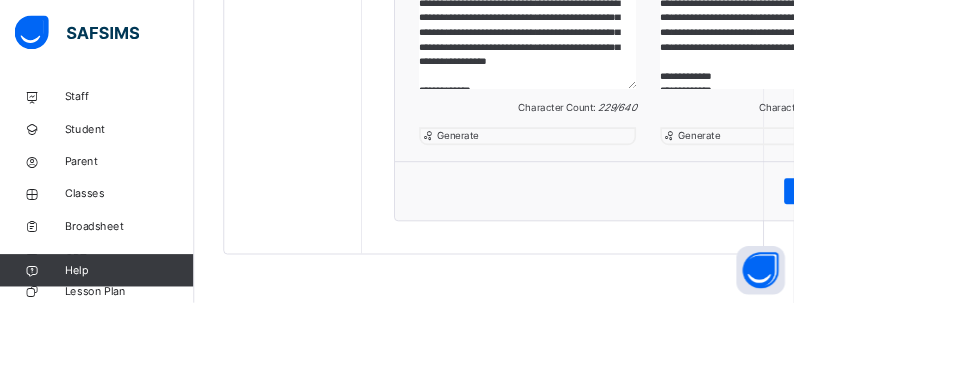 click on "Save Comment" at bounding box center (1027, 236) 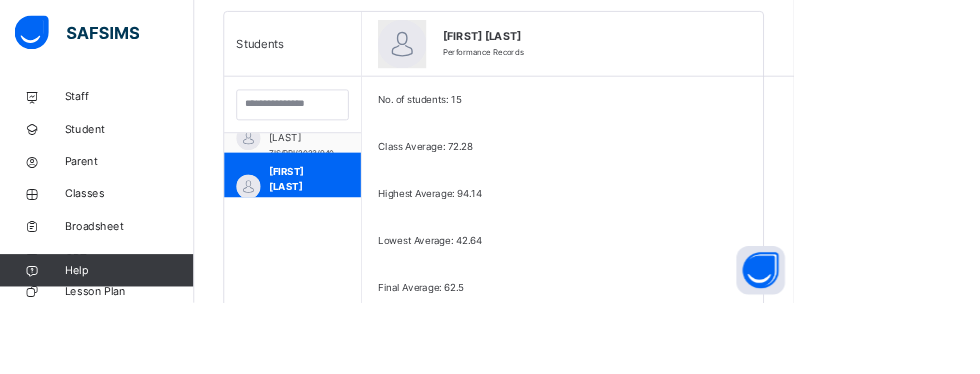 click on "[FIRST] [LAST]" at bounding box center [372, 281] 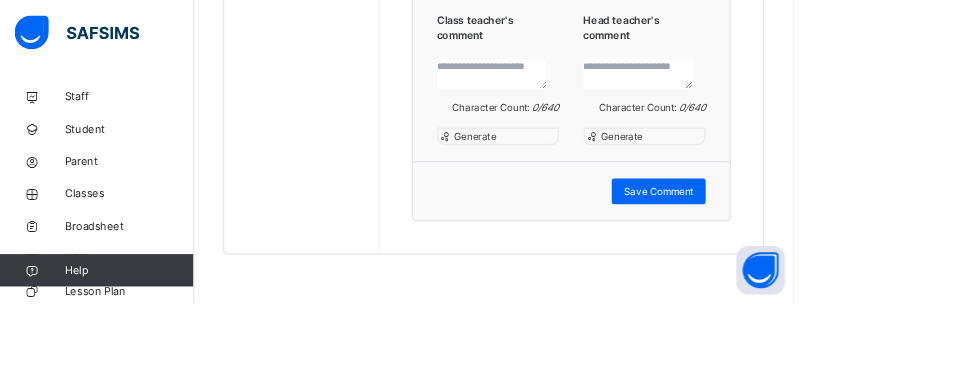 scroll, scrollTop: 1923, scrollLeft: 0, axis: vertical 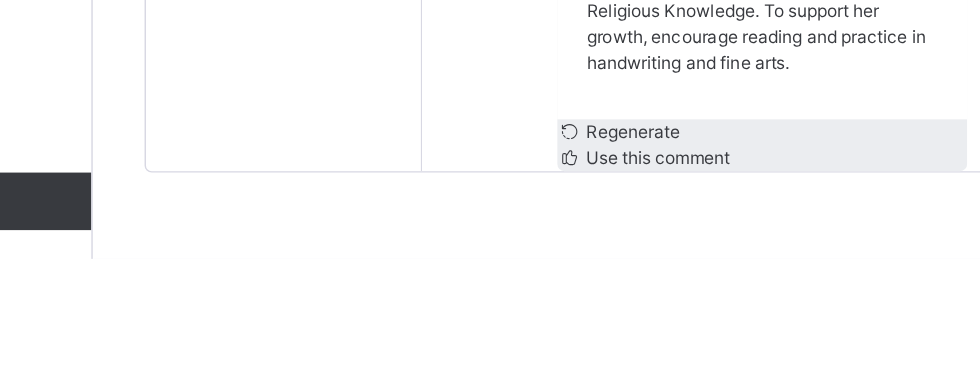 click on "Use this comment" at bounding box center [631, 303] 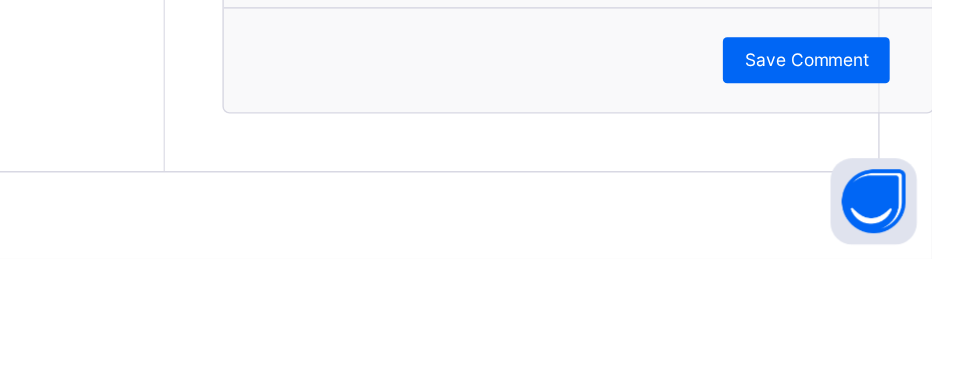 click on "Generate" at bounding box center (862, 72) 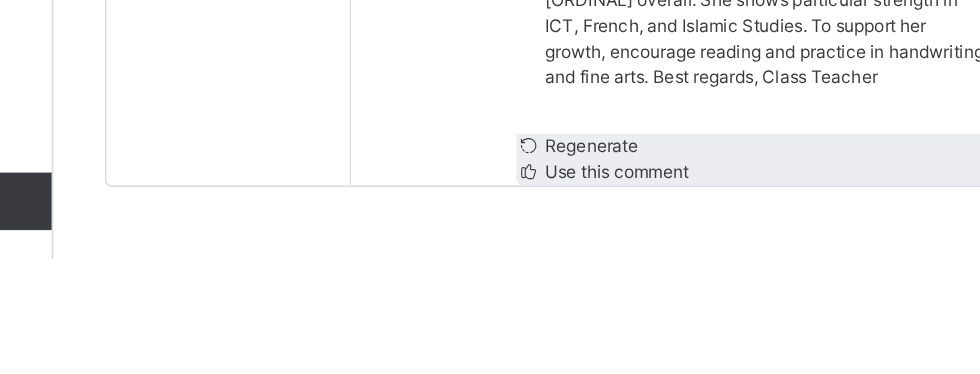 click on "Use this comment" at bounding box center (630, 313) 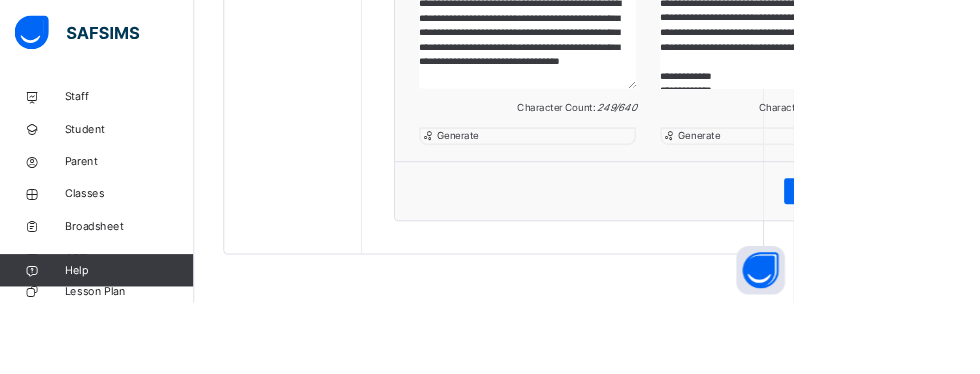 scroll, scrollTop: 1891, scrollLeft: 0, axis: vertical 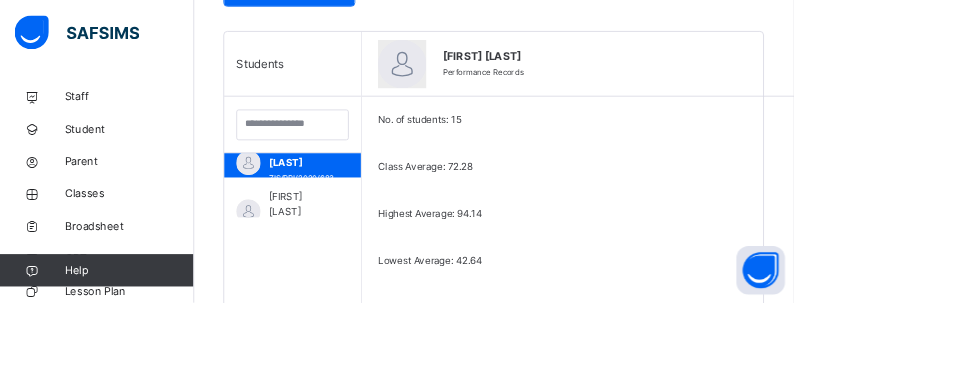 click on "[FIRST] [LAST]" at bounding box center [366, 252] 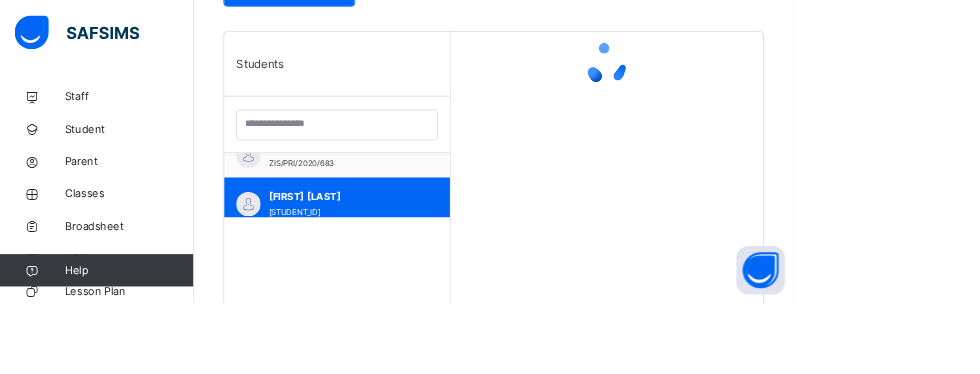 scroll, scrollTop: 201, scrollLeft: 0, axis: vertical 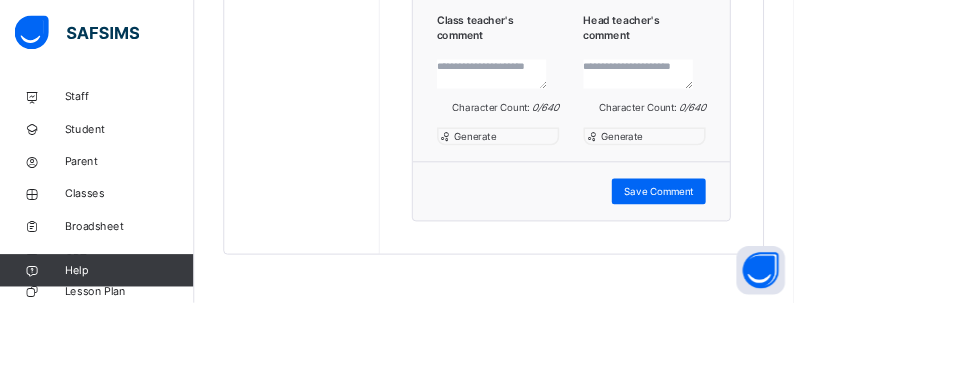 click on "Generate" at bounding box center (585, 167) 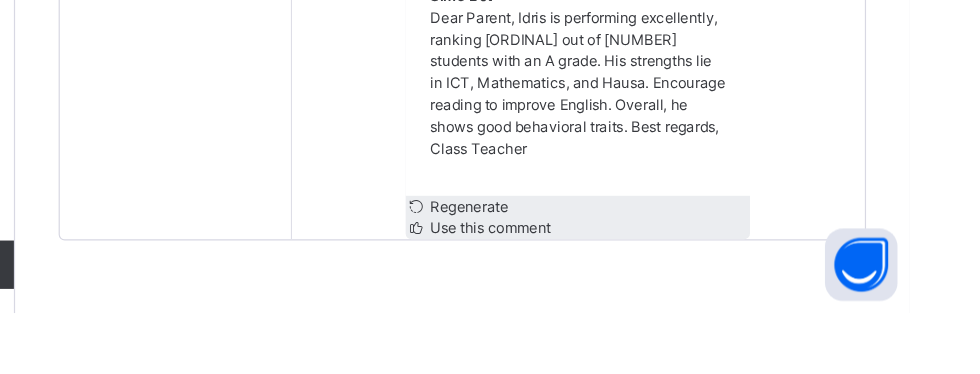 click on "Use this comment" at bounding box center (631, 303) 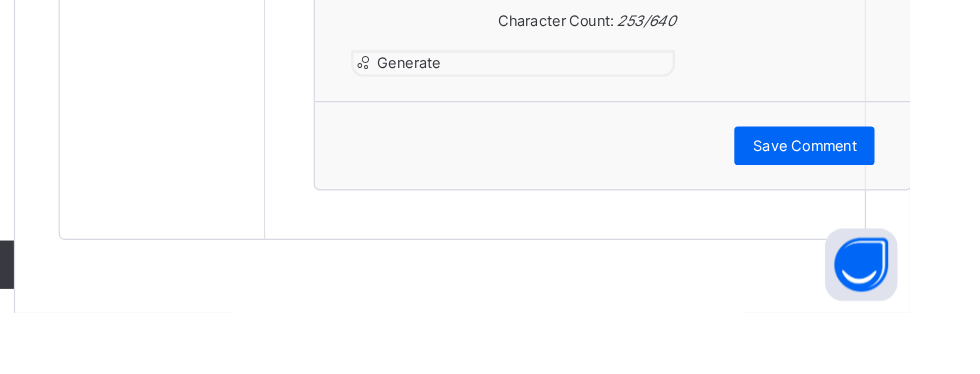 click on "Generate" at bounding box center (862, 72) 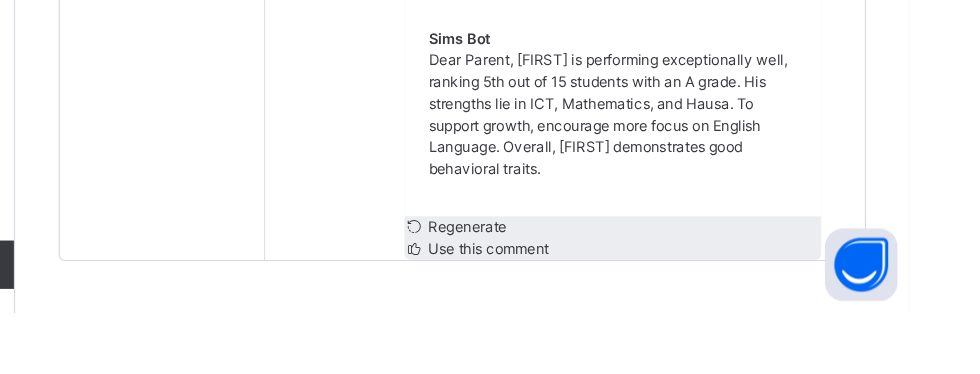 click on "Use this comment" at bounding box center (630, 320) 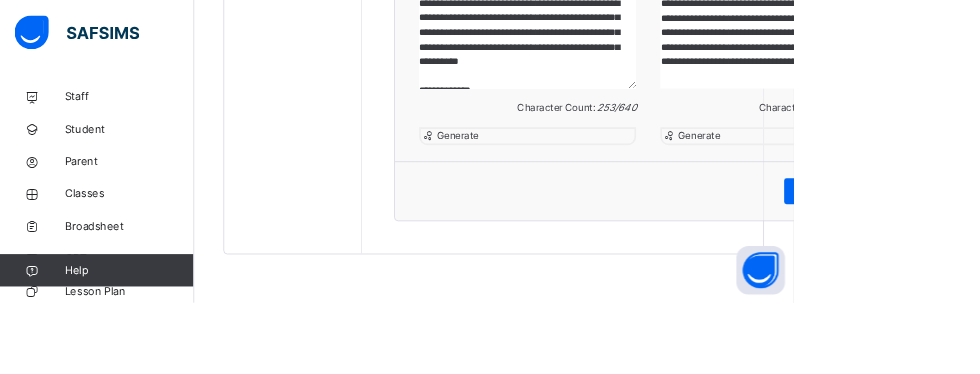 scroll, scrollTop: 1875, scrollLeft: 0, axis: vertical 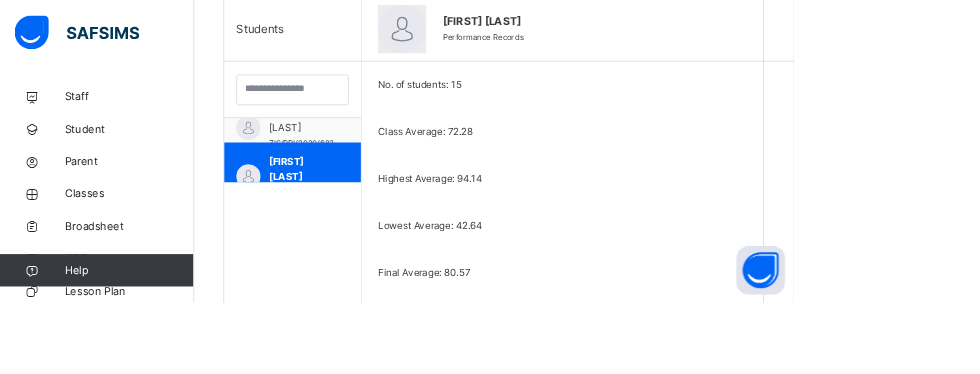 click on "[FIRST] .U. [LAST]" at bounding box center [371, 269] 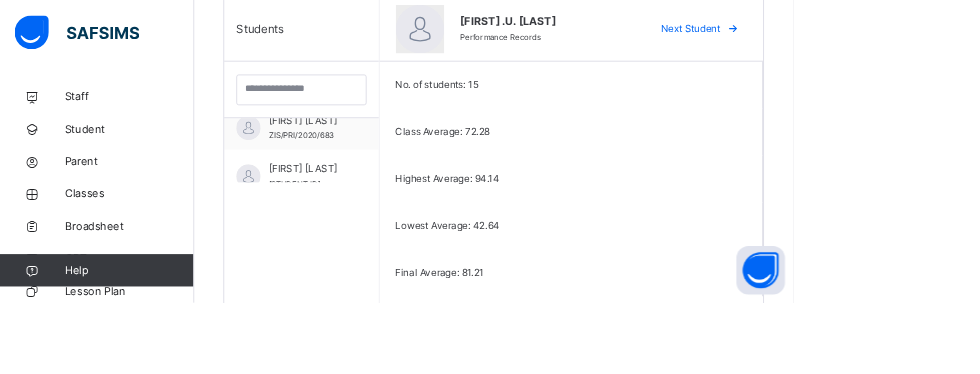 scroll, scrollTop: 210, scrollLeft: 0, axis: vertical 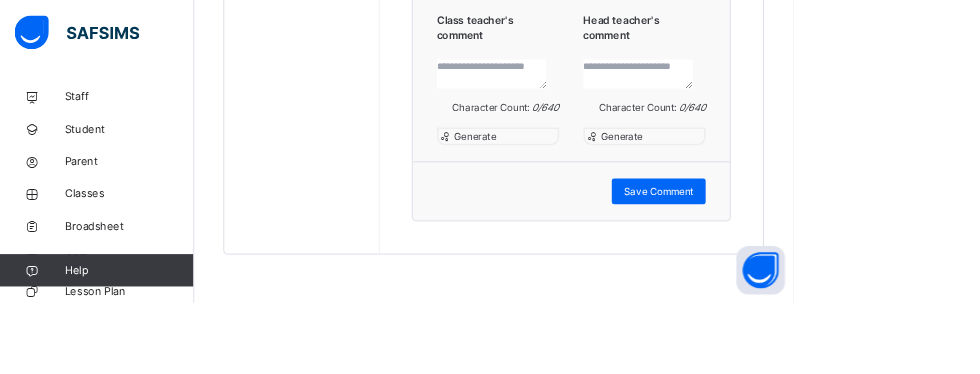 click on "Generate" at bounding box center (585, 167) 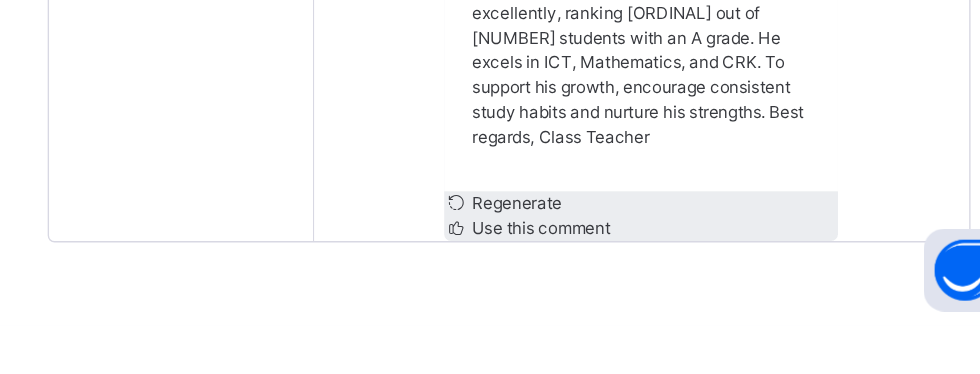 click on "Use this comment" at bounding box center [631, 303] 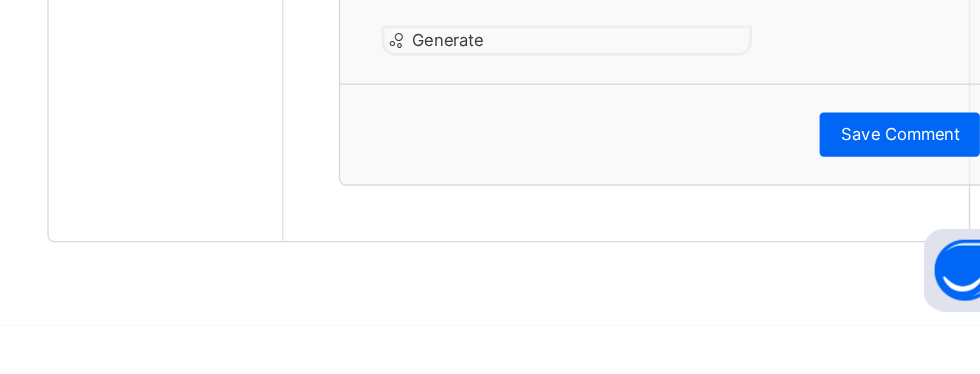 click on "Generate" at bounding box center (862, 72) 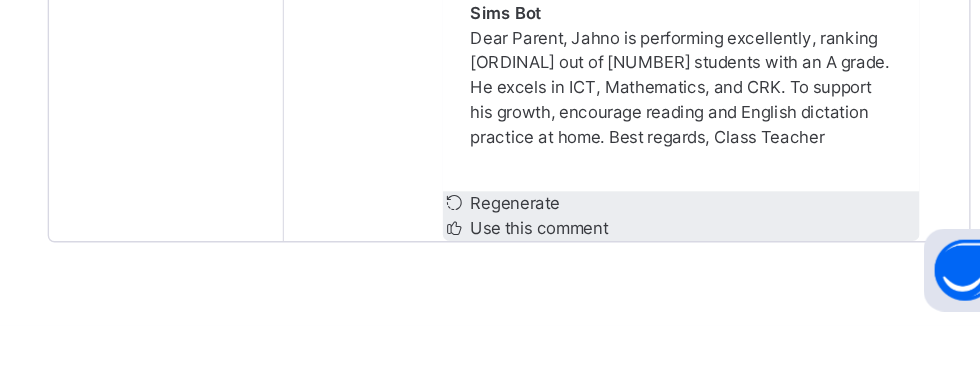 click on "Use this comment" at bounding box center [630, 303] 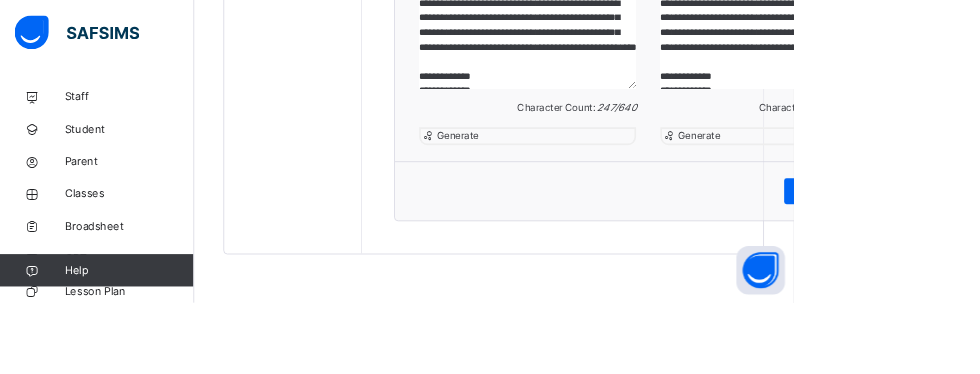 scroll, scrollTop: 1907, scrollLeft: 0, axis: vertical 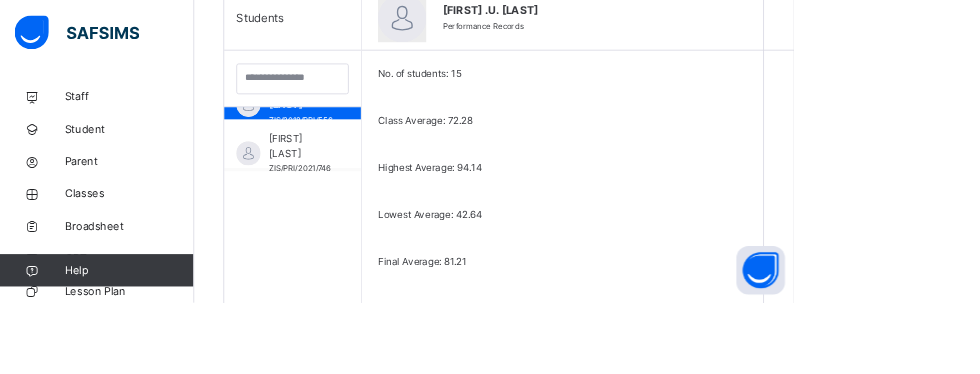 click on "[FIRST]  [LAST]" at bounding box center [370, 181] 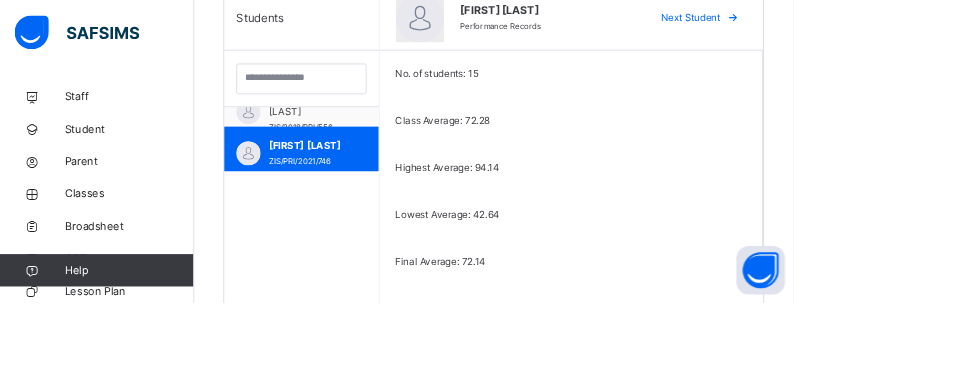 scroll, scrollTop: 345, scrollLeft: 0, axis: vertical 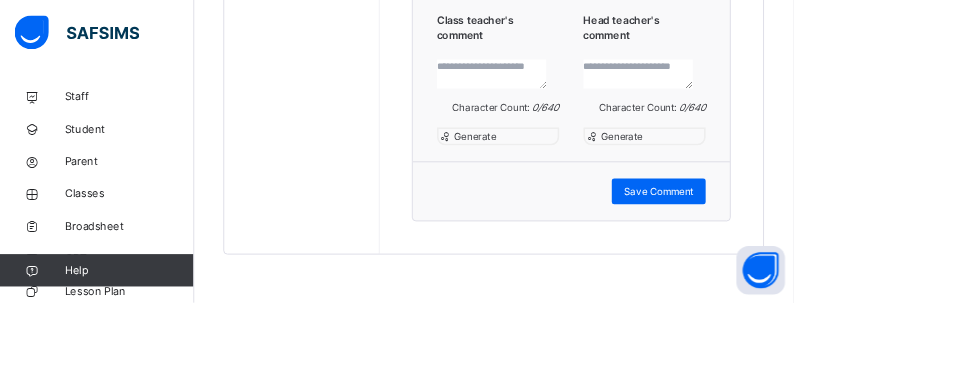 click on "Generate" at bounding box center [585, 167] 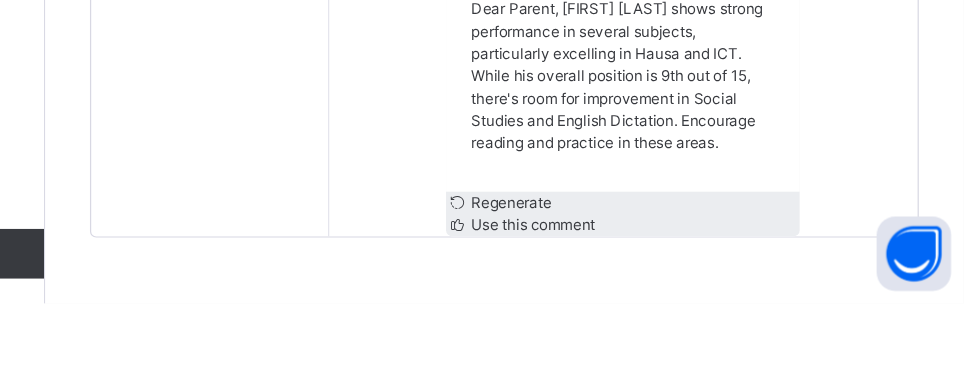 click on "Use this comment" at bounding box center [631, 310] 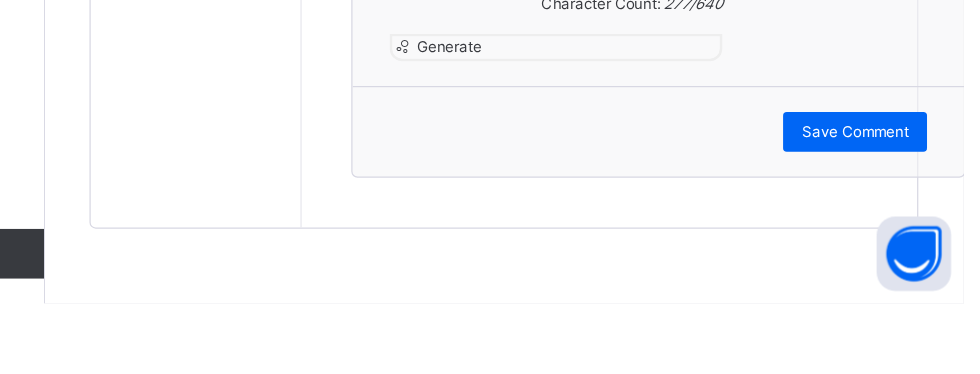click on "Generate" at bounding box center (862, 72) 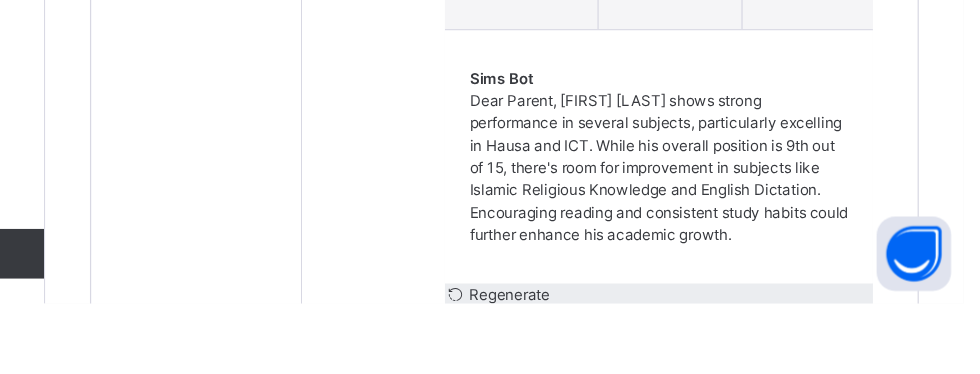 click on "Use this comment" at bounding box center (630, 384) 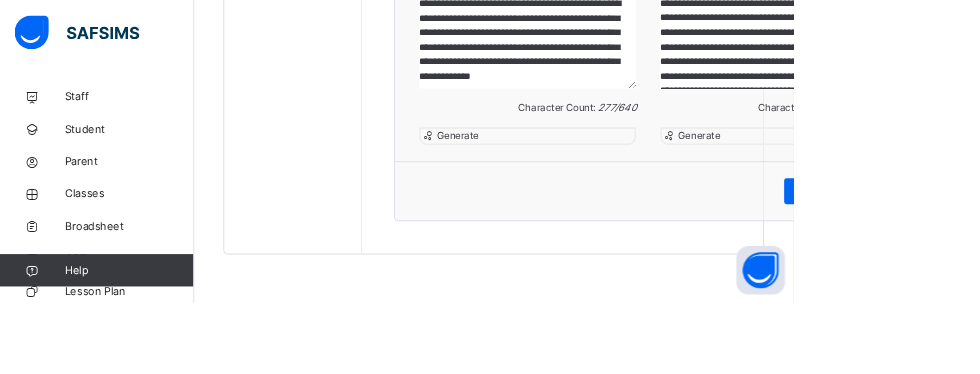 scroll, scrollTop: 1859, scrollLeft: 0, axis: vertical 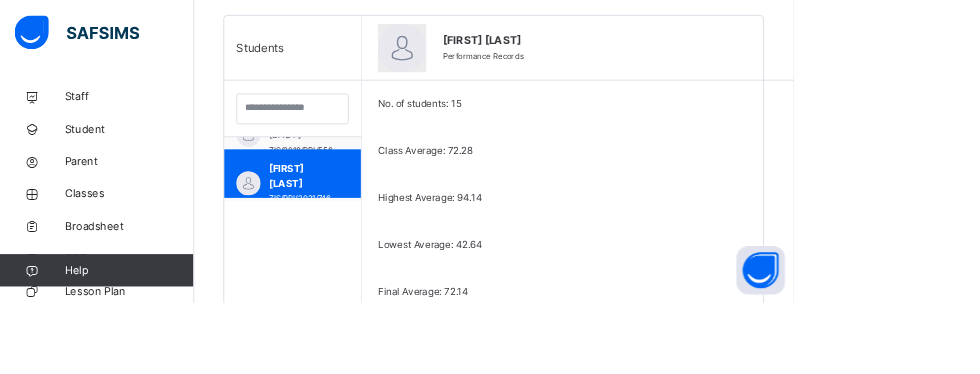 click on "[NAME]" at bounding box center [371, 269] 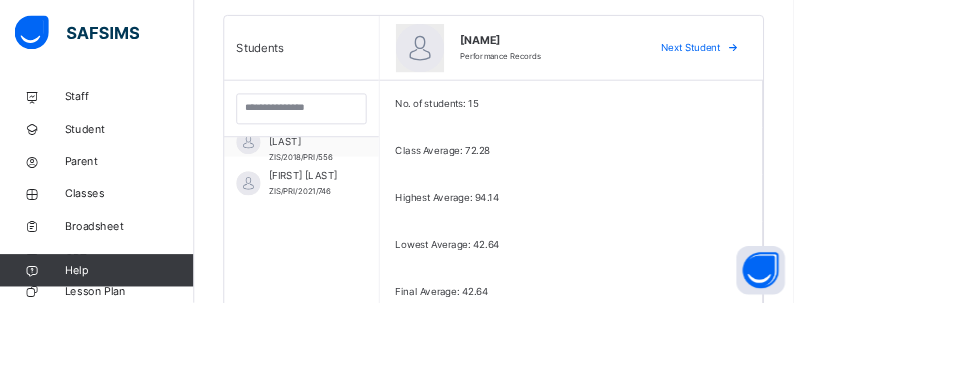scroll, scrollTop: 345, scrollLeft: 0, axis: vertical 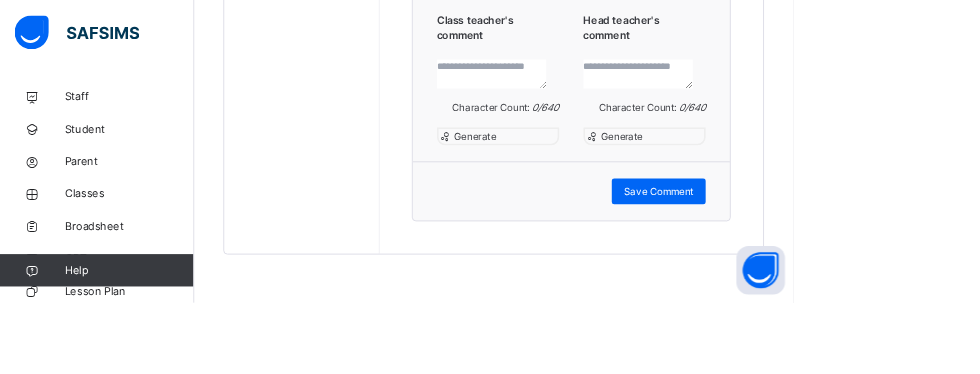 click at bounding box center (607, 91) 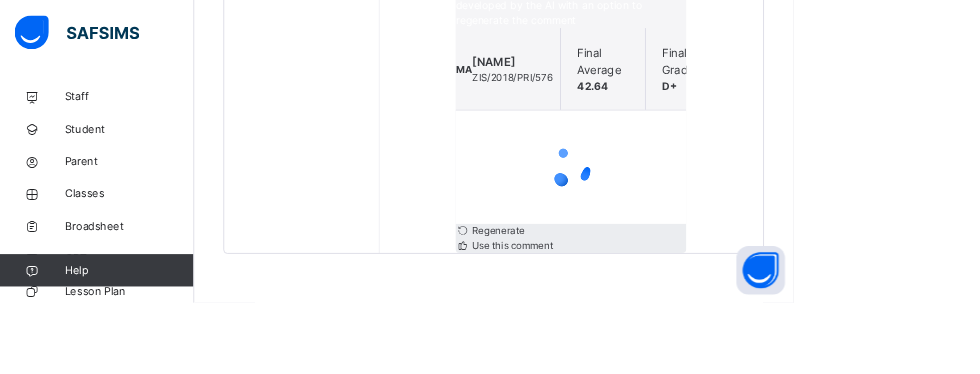scroll, scrollTop: 1967, scrollLeft: 0, axis: vertical 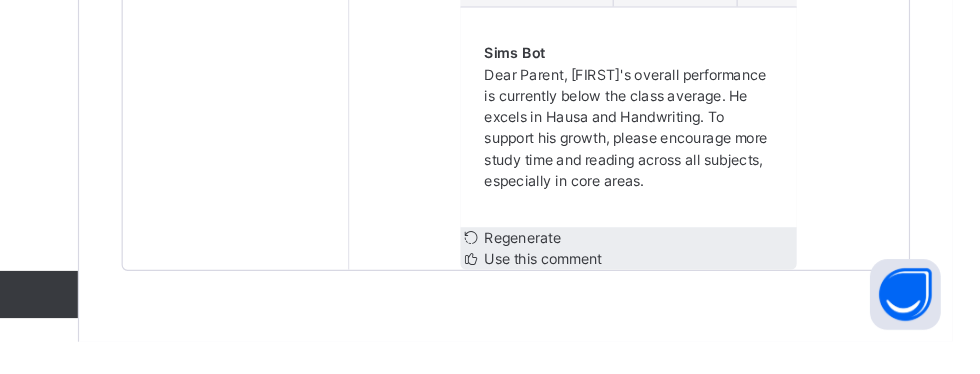 click on "Use this comment" at bounding box center [631, 303] 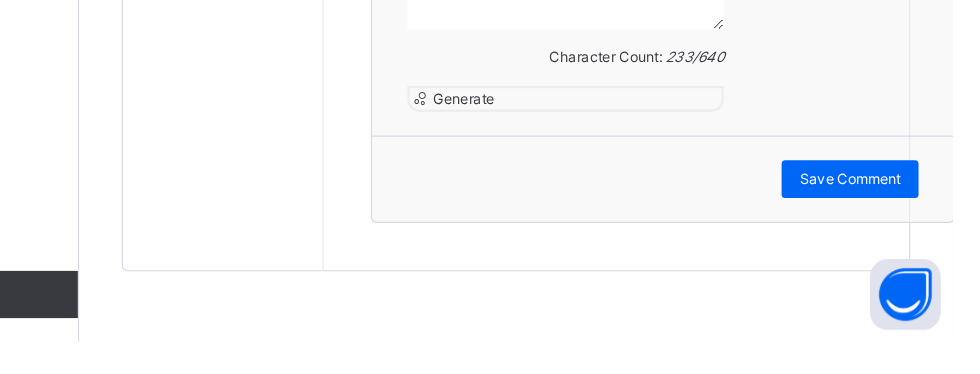 click on "Generate" at bounding box center [862, 72] 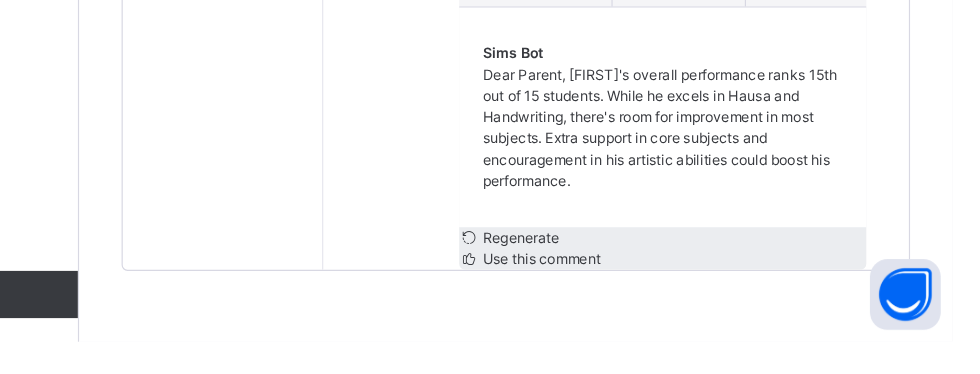 scroll, scrollTop: 7, scrollLeft: 0, axis: vertical 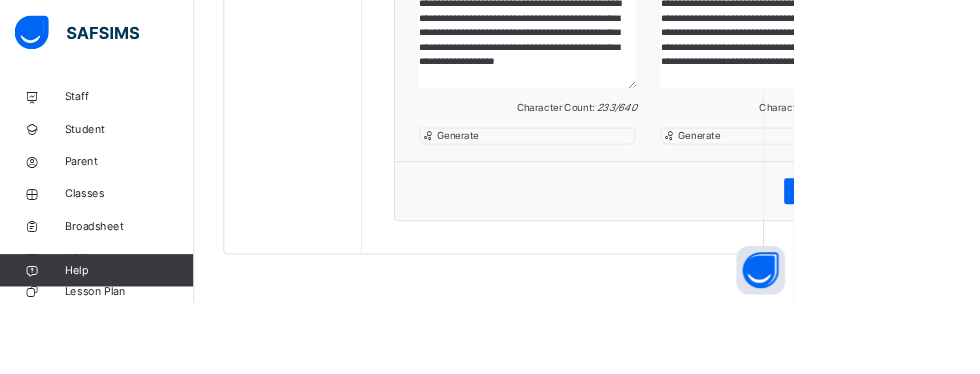 click on "Save Comment" at bounding box center [1027, 236] 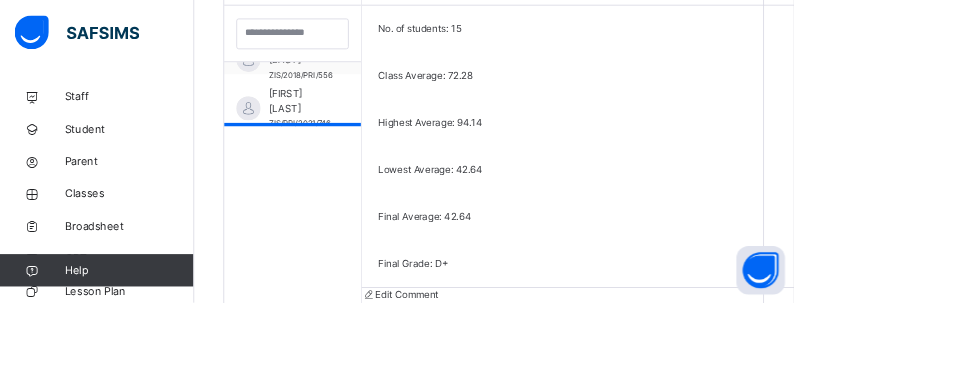 scroll, scrollTop: 569, scrollLeft: 0, axis: vertical 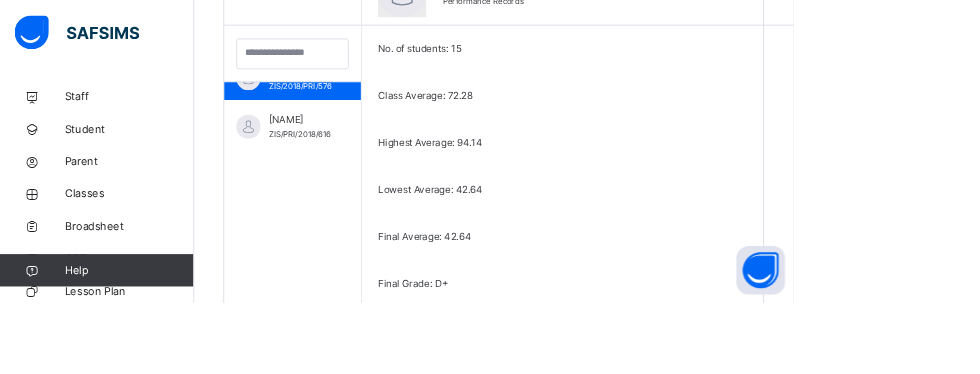 click on "[NAME]" at bounding box center [370, 147] 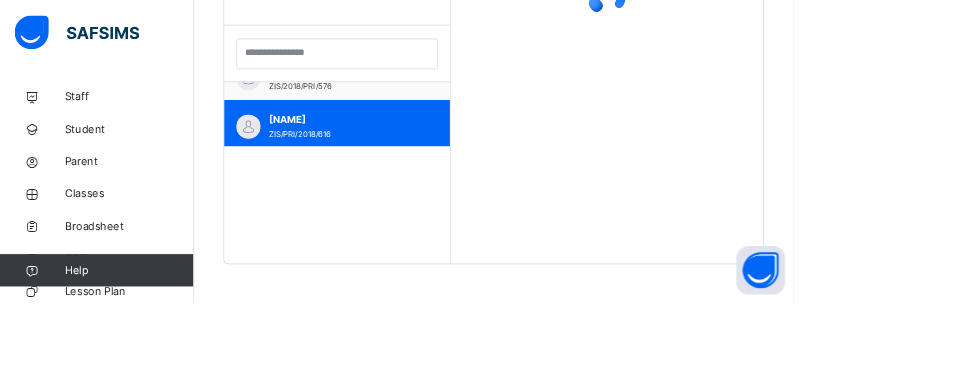 scroll, scrollTop: 568, scrollLeft: 0, axis: vertical 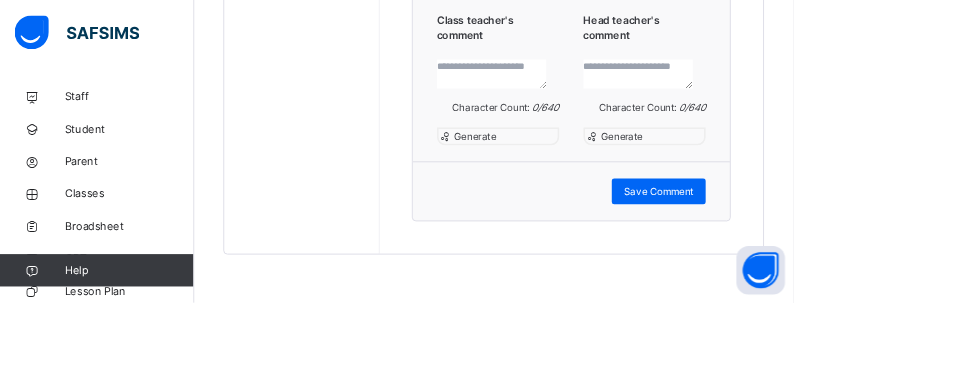 click on "Generate" at bounding box center (585, 167) 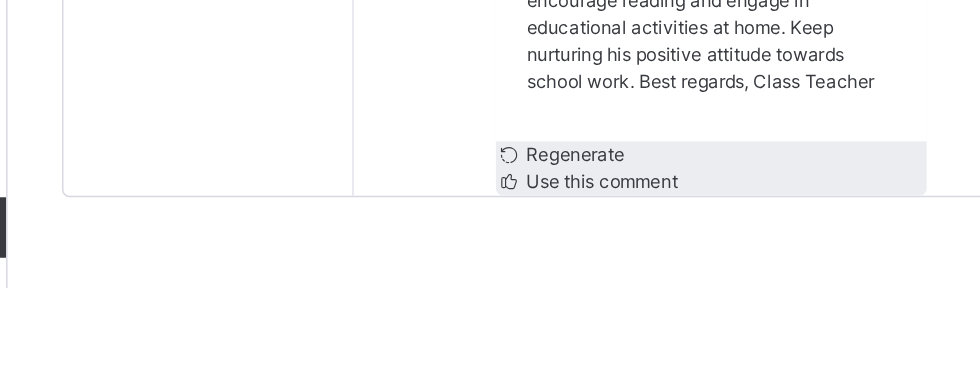 click on "Use this comment" at bounding box center (631, 303) 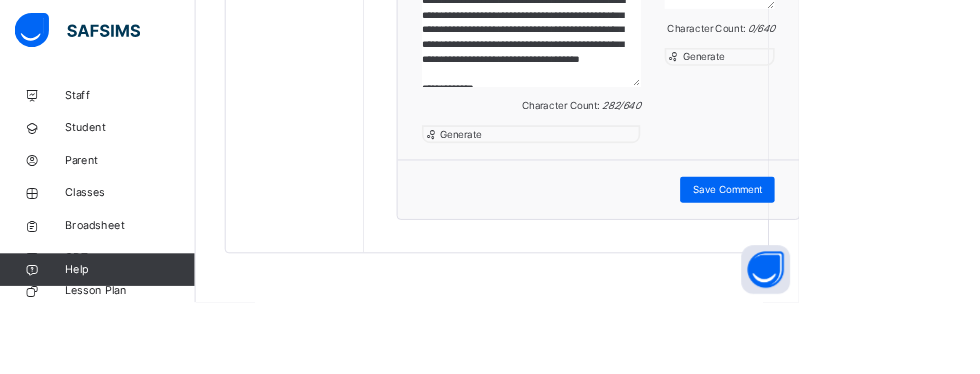 scroll, scrollTop: 1971, scrollLeft: 0, axis: vertical 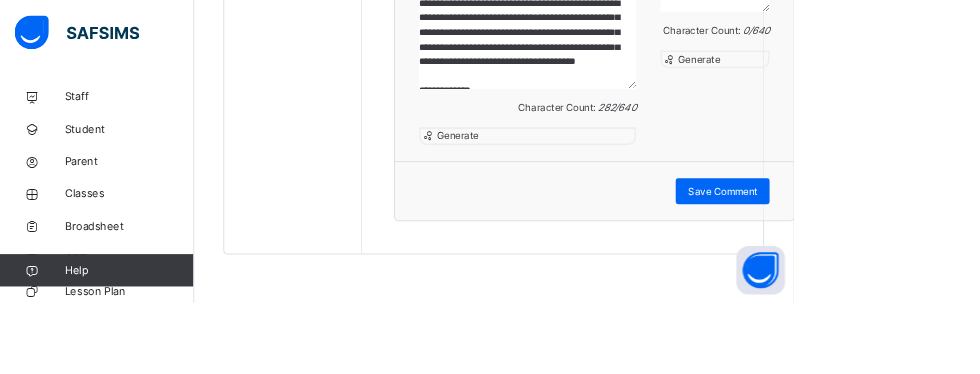 click on "Generate" at bounding box center (862, 72) 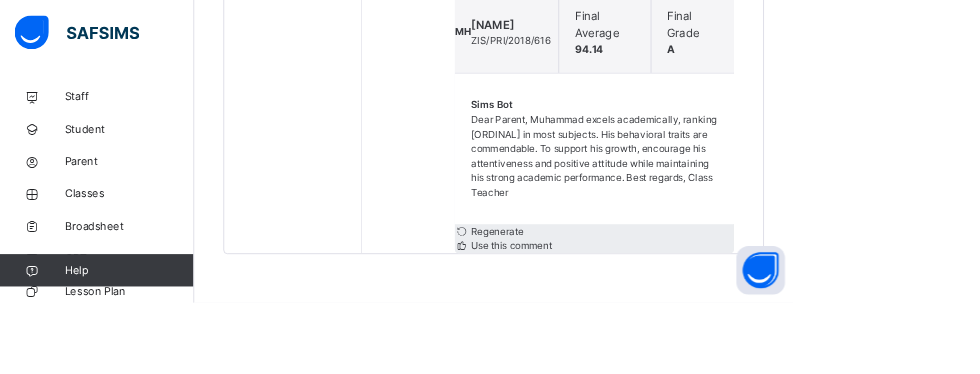click on "Use this comment" at bounding box center [630, 303] 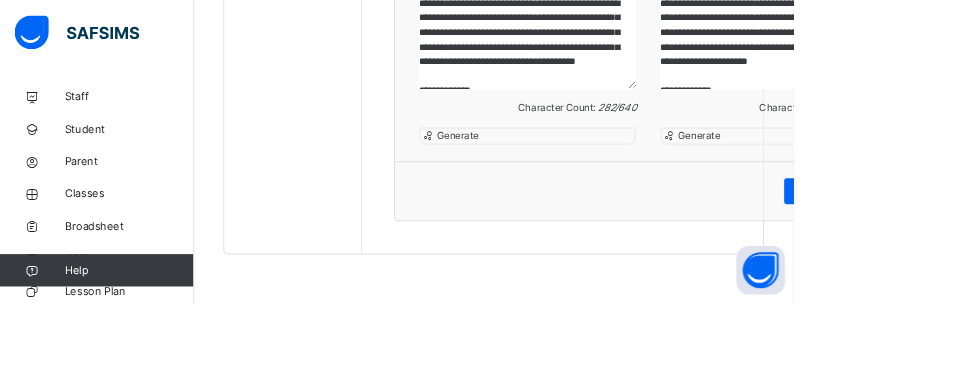 click on "Save Comment" at bounding box center [1027, 236] 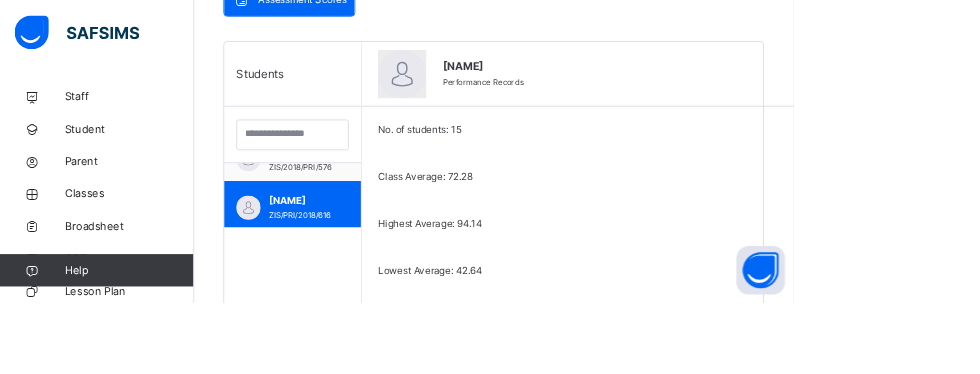 click on "[FIRST]  [LAST]" at bounding box center (371, 317) 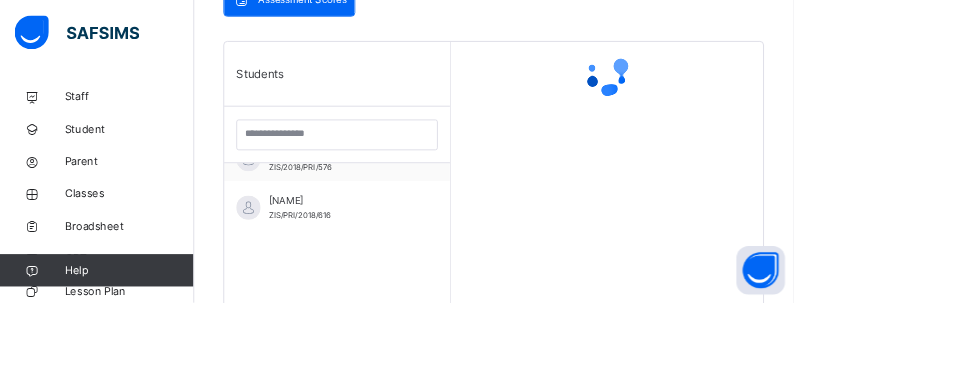 scroll, scrollTop: 449, scrollLeft: 0, axis: vertical 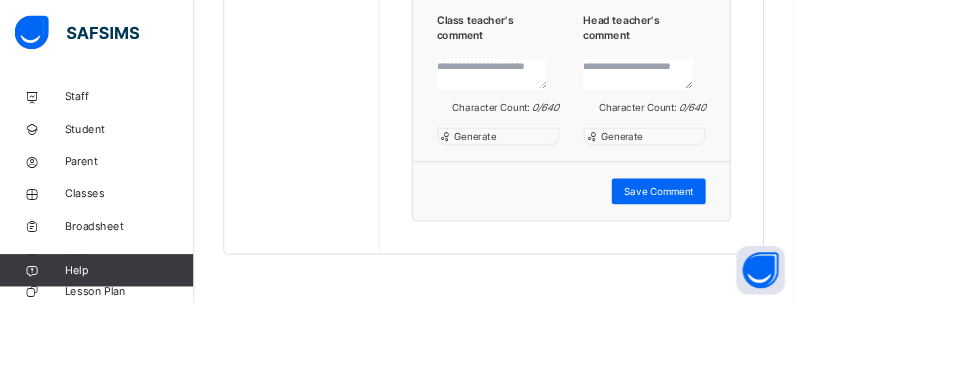 click on "Generate" at bounding box center [585, 167] 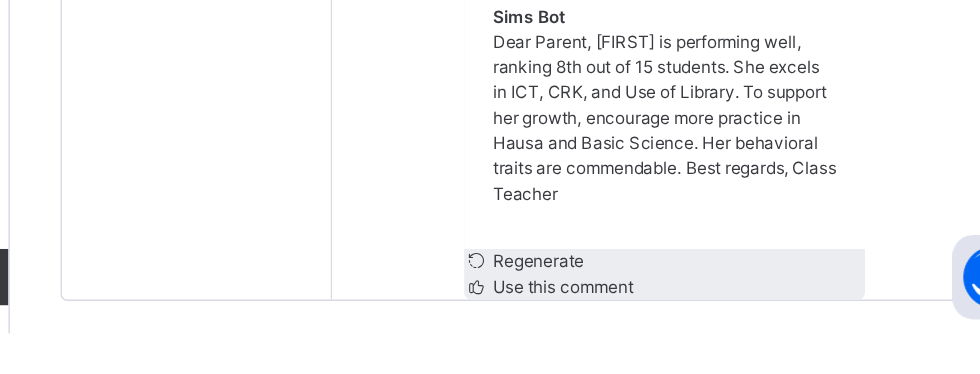 click on "Use this comment" at bounding box center (631, 340) 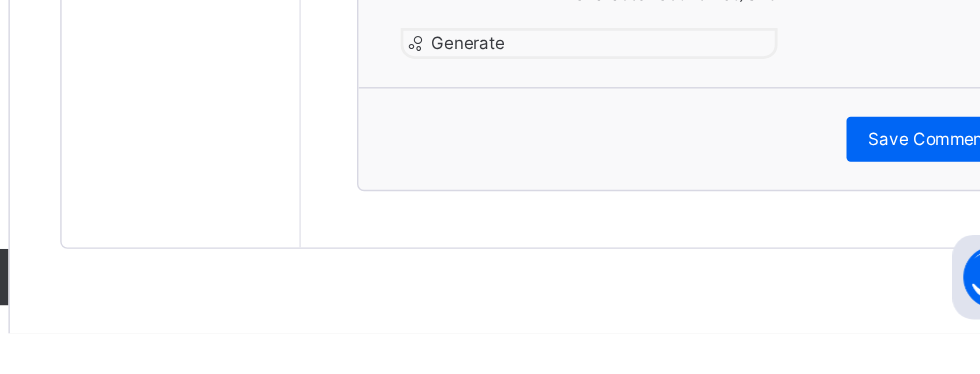click on "Generate" at bounding box center (862, 72) 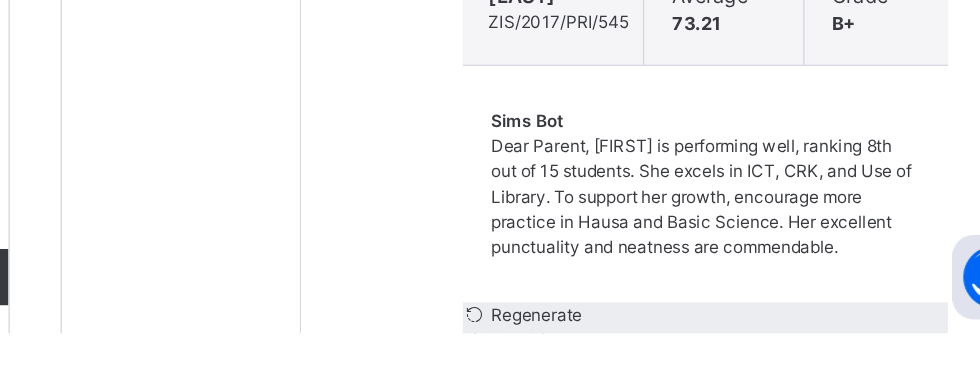 click on "Use this comment" at bounding box center [630, 378] 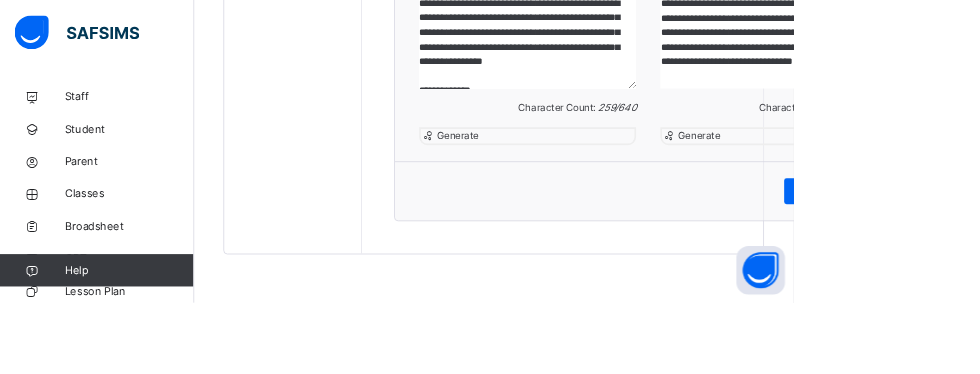scroll, scrollTop: 1975, scrollLeft: 0, axis: vertical 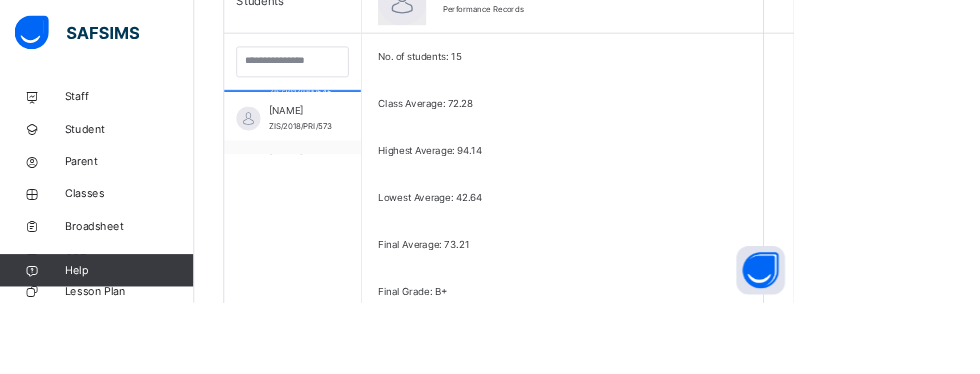 click on "ZIS/2018/PRI/573" at bounding box center [371, 155] 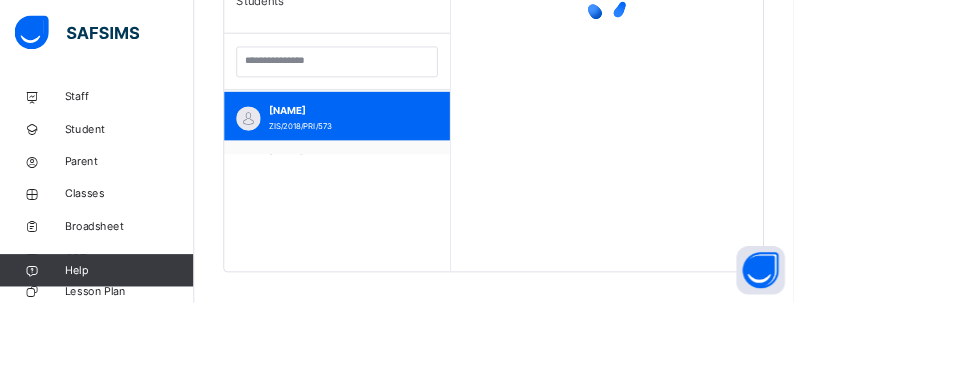 scroll, scrollTop: 580, scrollLeft: 0, axis: vertical 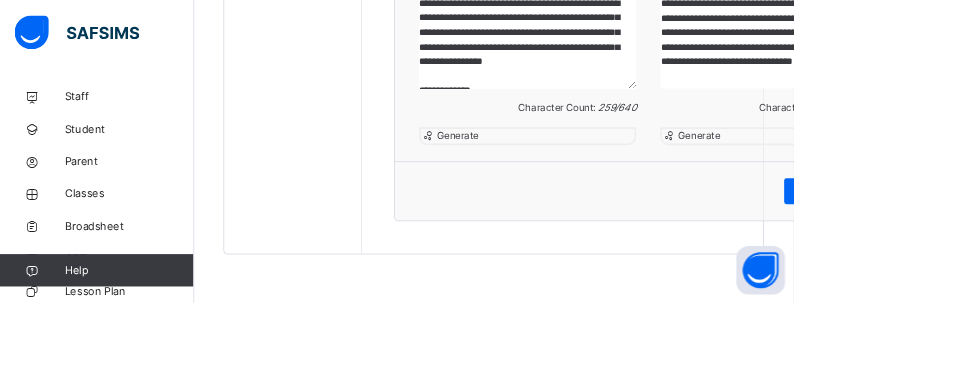 click on "Generate" at bounding box center [564, 167] 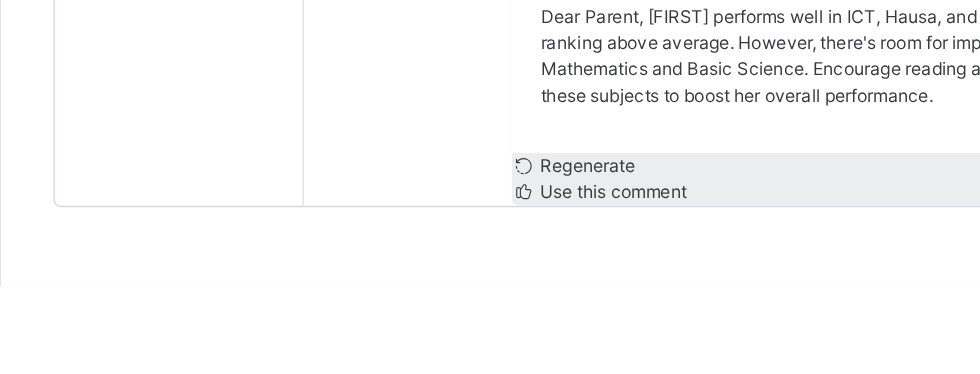 click on "Use this comment" at bounding box center (656, 309) 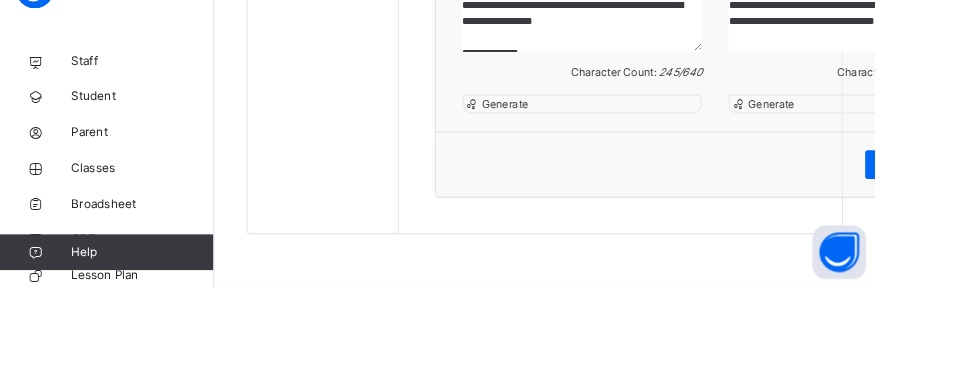 scroll, scrollTop: 1827, scrollLeft: 0, axis: vertical 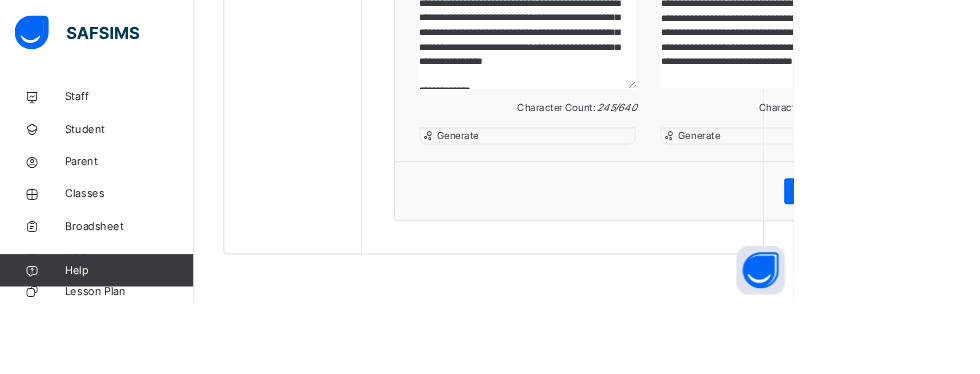 click on "Generate" at bounding box center (862, 167) 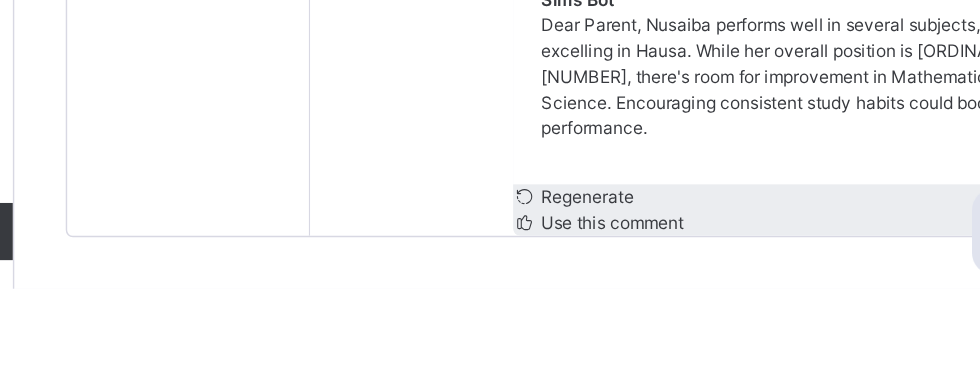 click on "Use this comment" at bounding box center [656, 327] 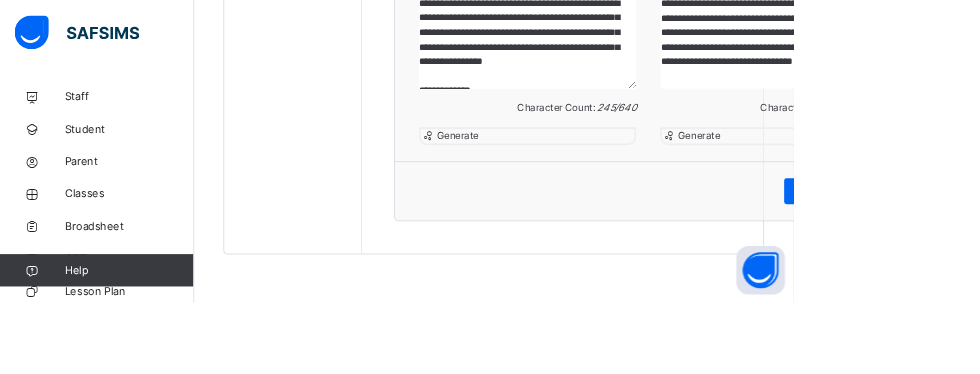 scroll, scrollTop: 1975, scrollLeft: 0, axis: vertical 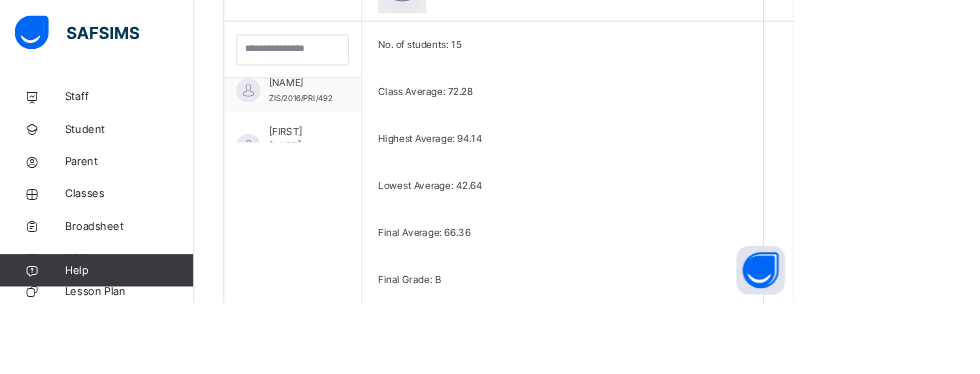 click on "[ID]" at bounding box center [340, 199] 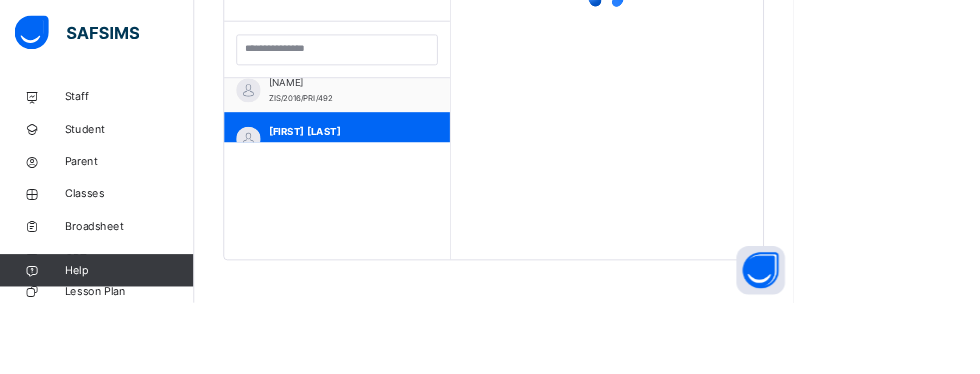 scroll, scrollTop: 568, scrollLeft: 0, axis: vertical 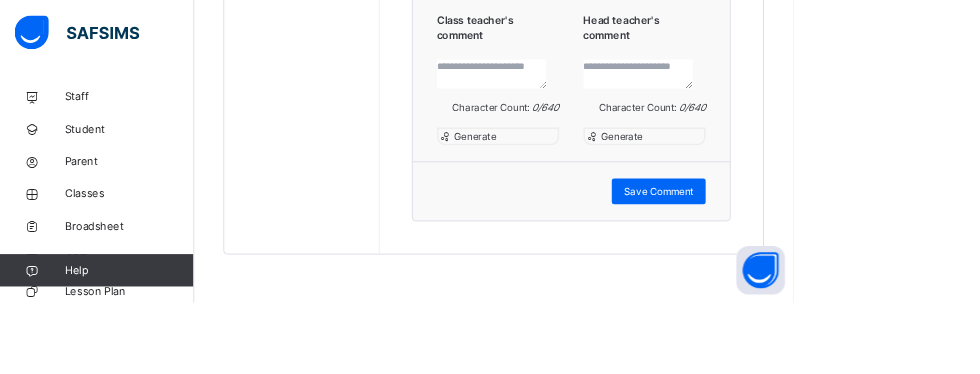 click on "Generate" at bounding box center (585, 167) 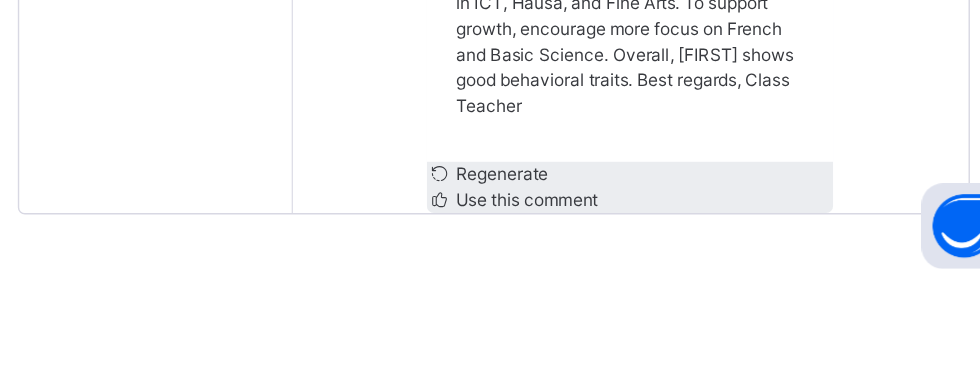 click on "Use this comment" at bounding box center (631, 315) 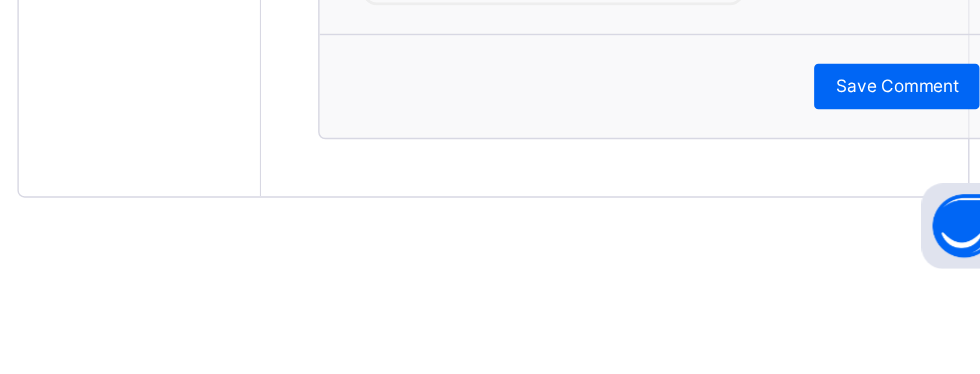 click on "Generate" at bounding box center [883, 73] 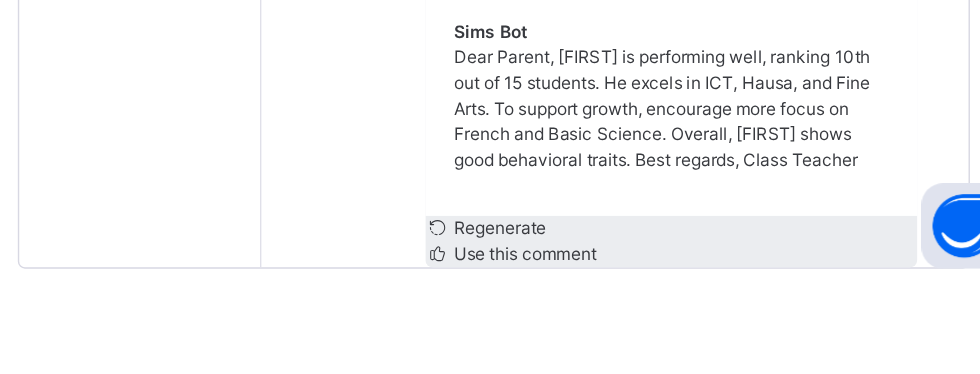 click on "Use this comment" at bounding box center (734, 354) 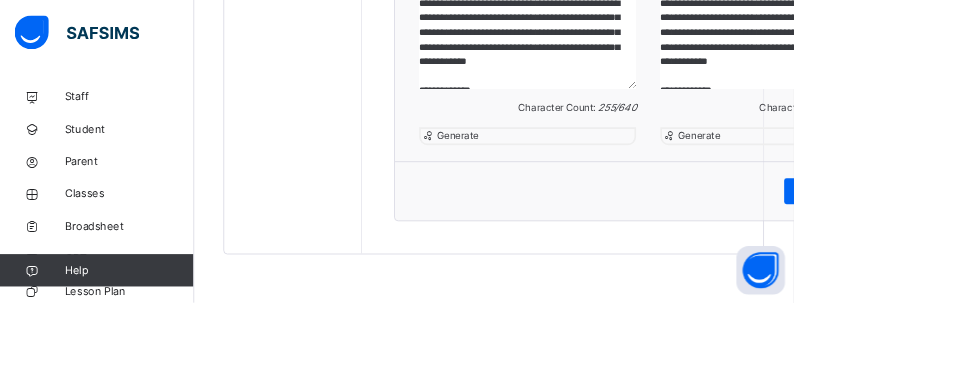 scroll, scrollTop: 1872, scrollLeft: 0, axis: vertical 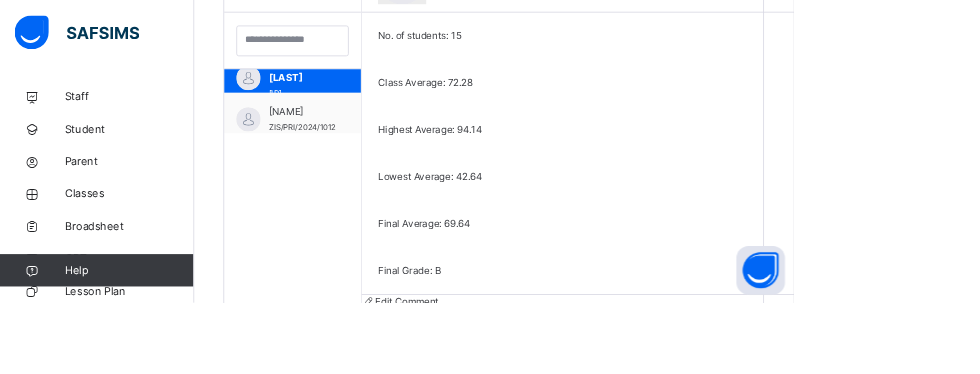 click on "ZIS/PRI/2024/1012" at bounding box center (373, 157) 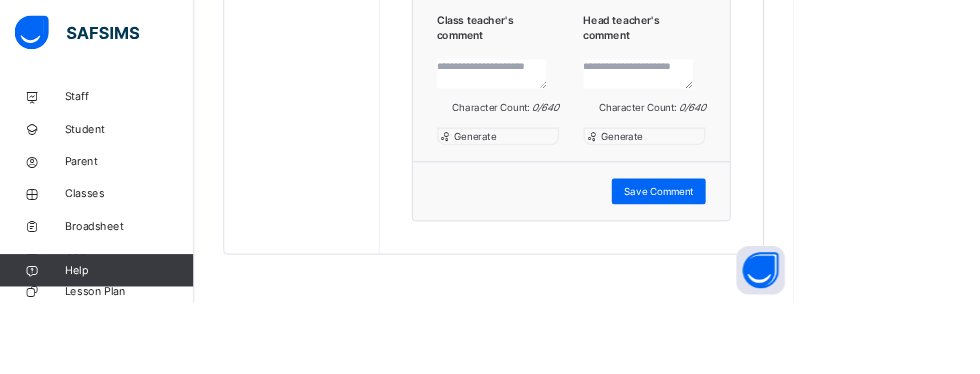 scroll, scrollTop: 1953, scrollLeft: 0, axis: vertical 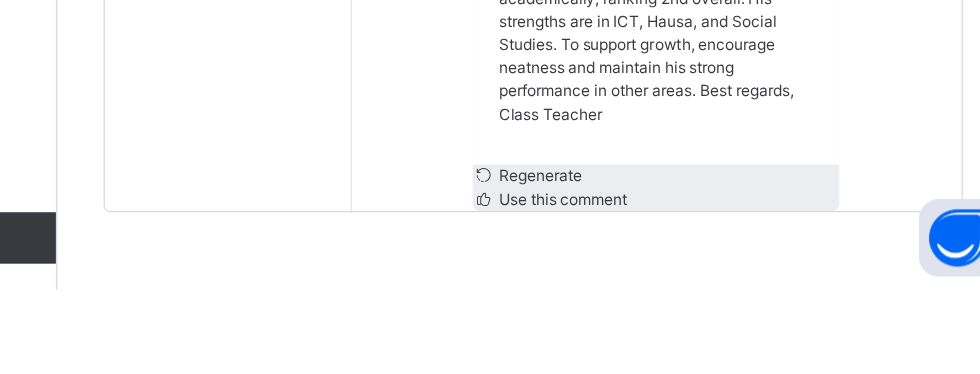 click on "Use this comment" at bounding box center [631, 303] 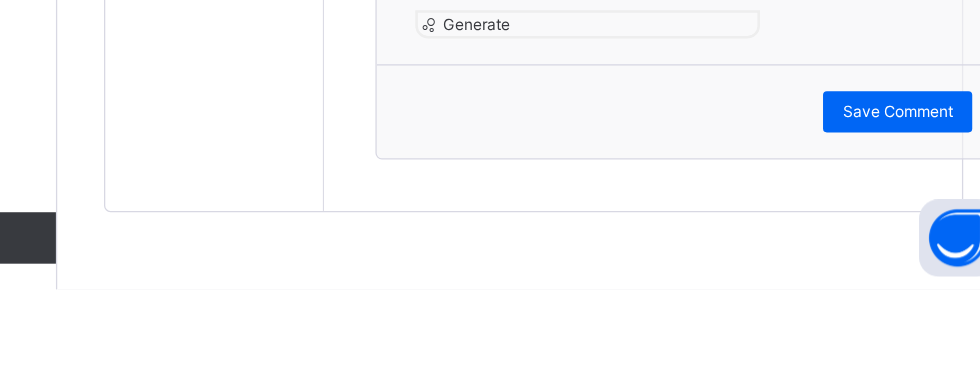 click on "Generate" at bounding box center (862, 72) 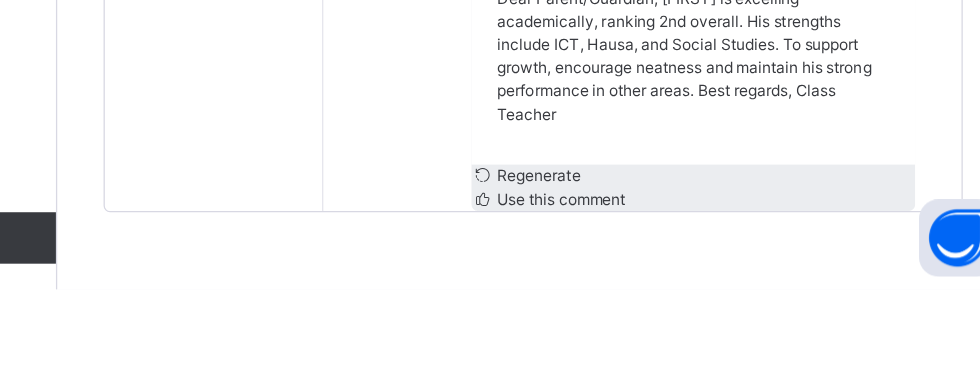 click on "Use this comment" at bounding box center [630, 303] 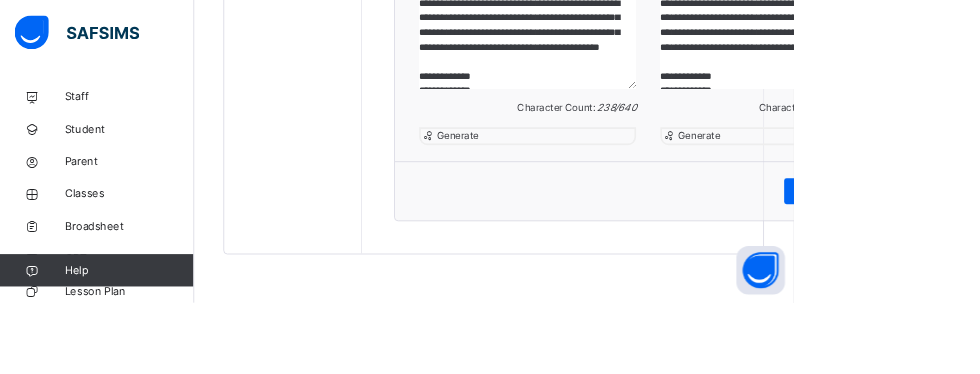 scroll, scrollTop: 1924, scrollLeft: 0, axis: vertical 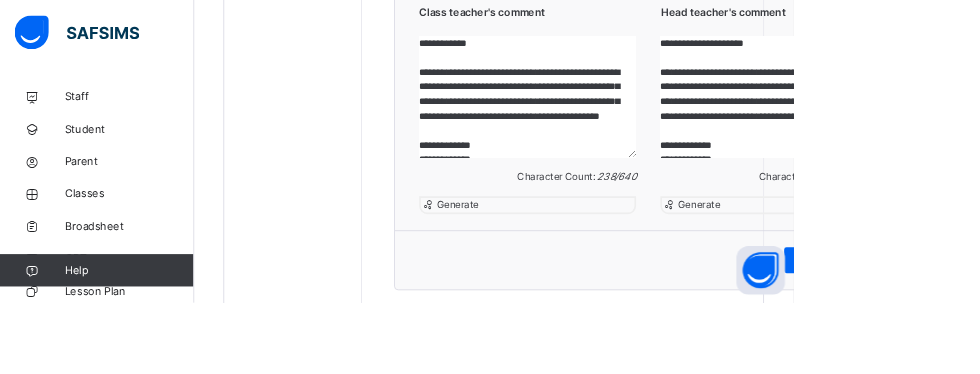 click on "[NAME] [STUDENT_ID]" at bounding box center (361, -748) 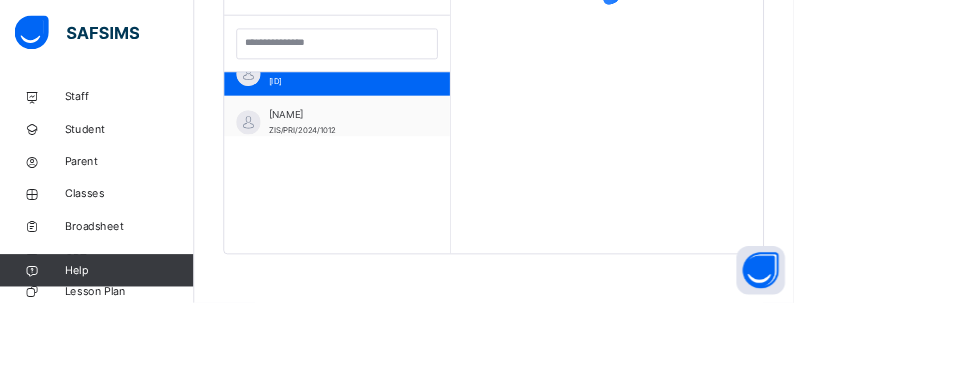 scroll, scrollTop: 544, scrollLeft: 0, axis: vertical 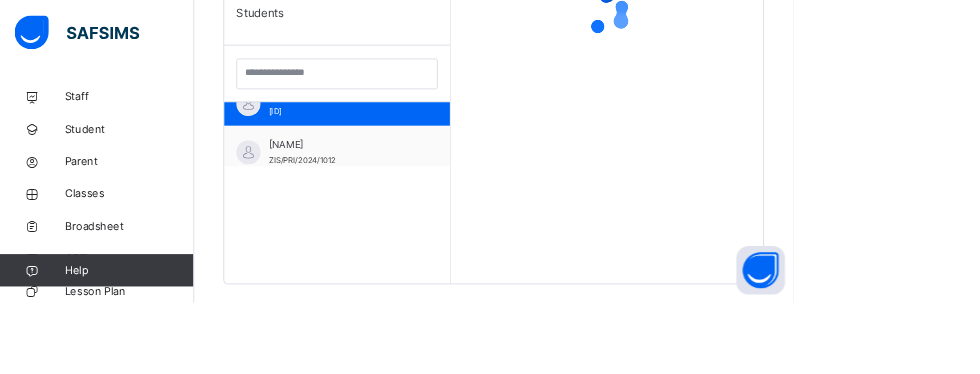 click on "ZIS/2018/PRI/555" at bounding box center (371, 257) 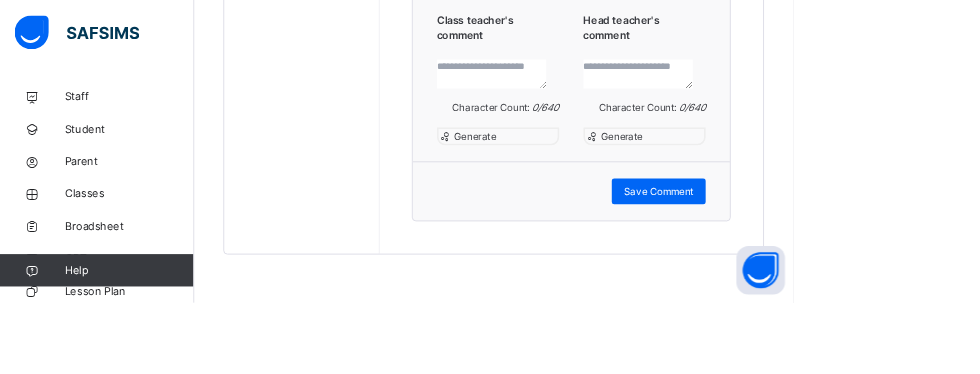 scroll, scrollTop: 1930, scrollLeft: 0, axis: vertical 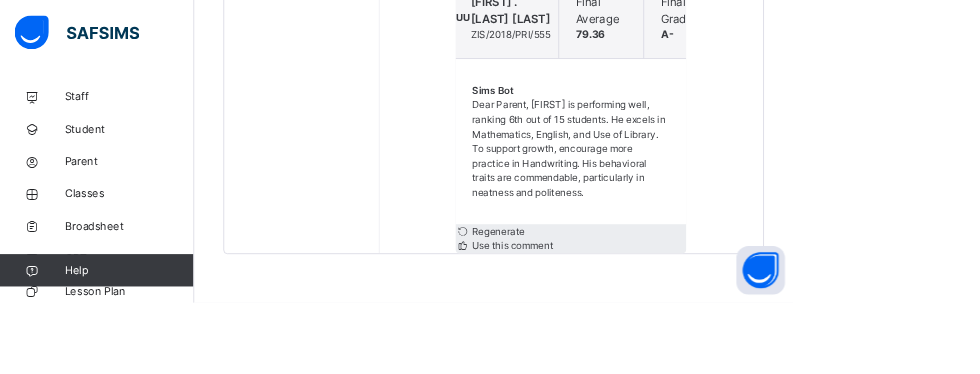 click on "Use this comment" at bounding box center [705, 304] 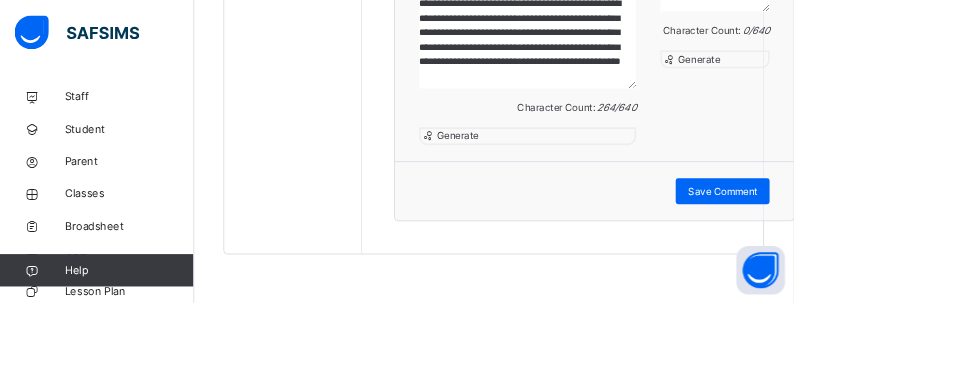 click on "Generate" at bounding box center (862, 72) 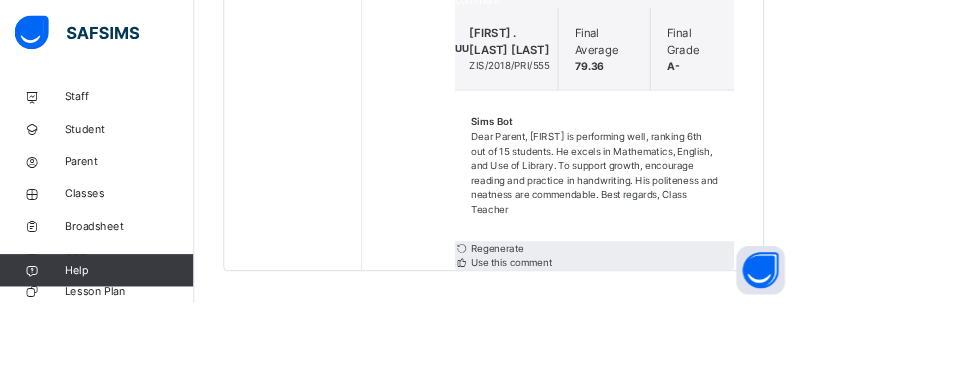 click on "Use this comment" at bounding box center [630, 324] 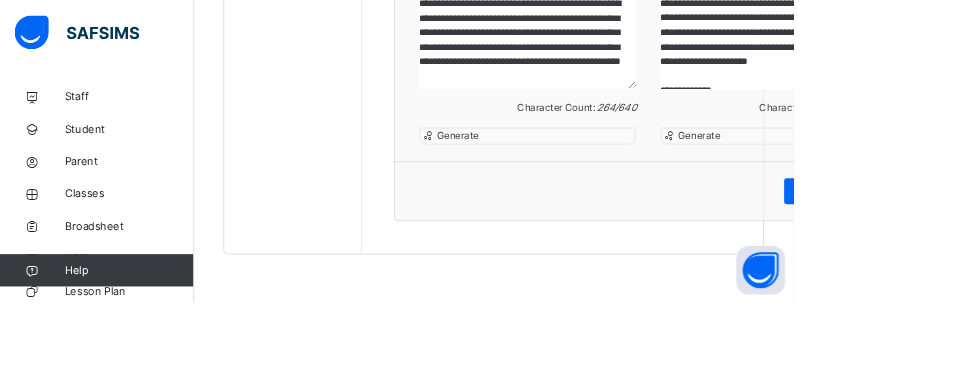 click on "Save Comment" at bounding box center (1027, 236) 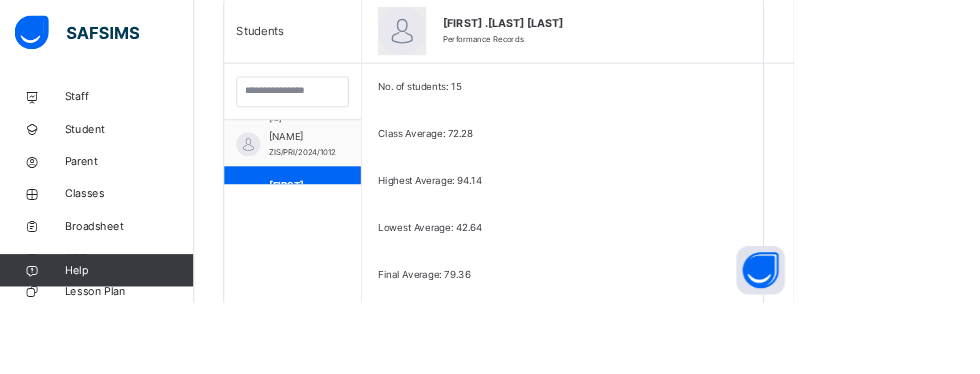 scroll, scrollTop: 816, scrollLeft: 0, axis: vertical 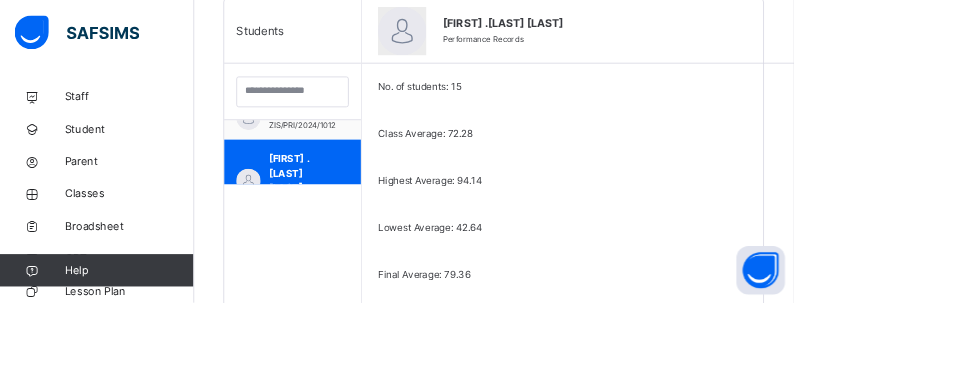 click on "[NAME]" at bounding box center (371, 257) 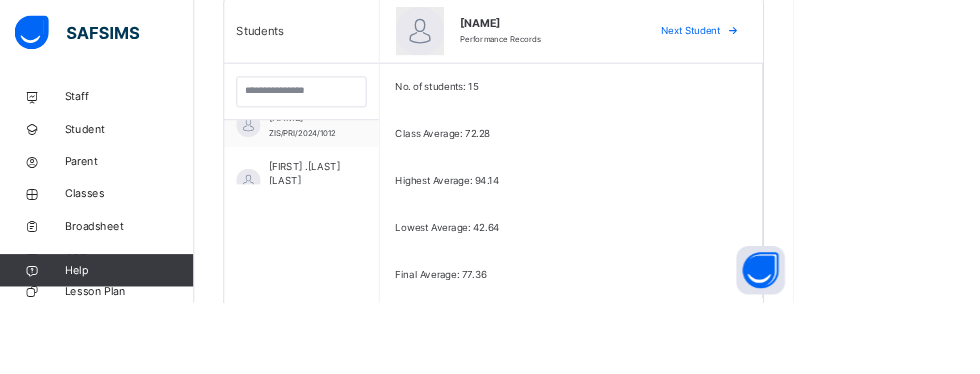 scroll, scrollTop: 816, scrollLeft: 0, axis: vertical 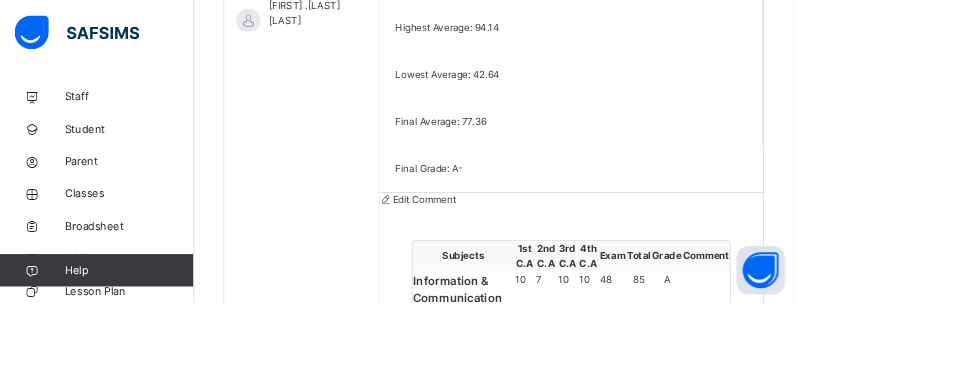 click at bounding box center (607, 851) 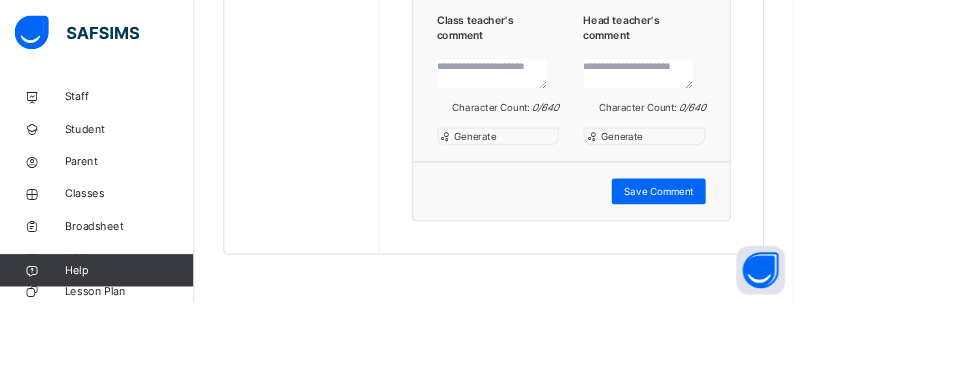click on "Generate" at bounding box center [585, 167] 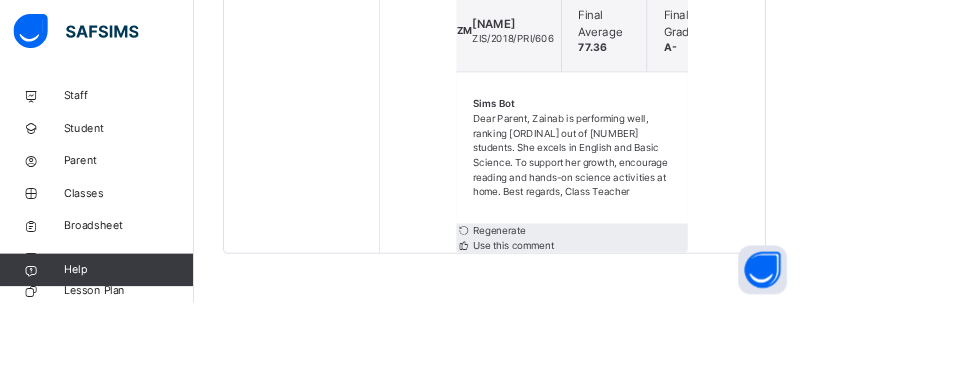 scroll, scrollTop: 1941, scrollLeft: 0, axis: vertical 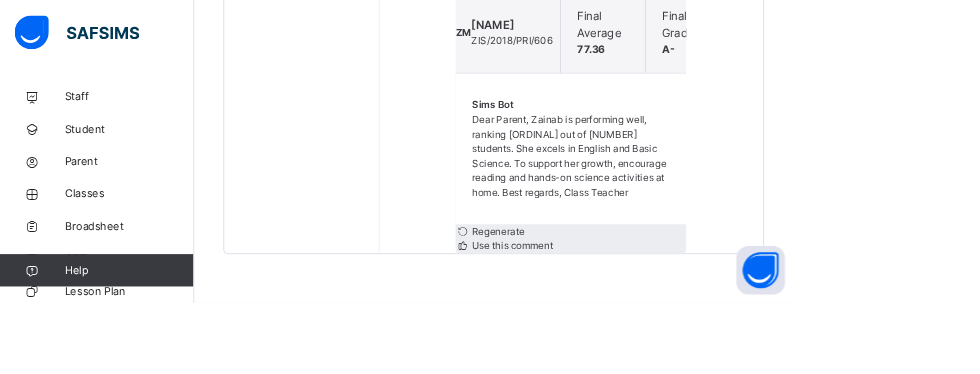click on "Use this comment" at bounding box center (705, 304) 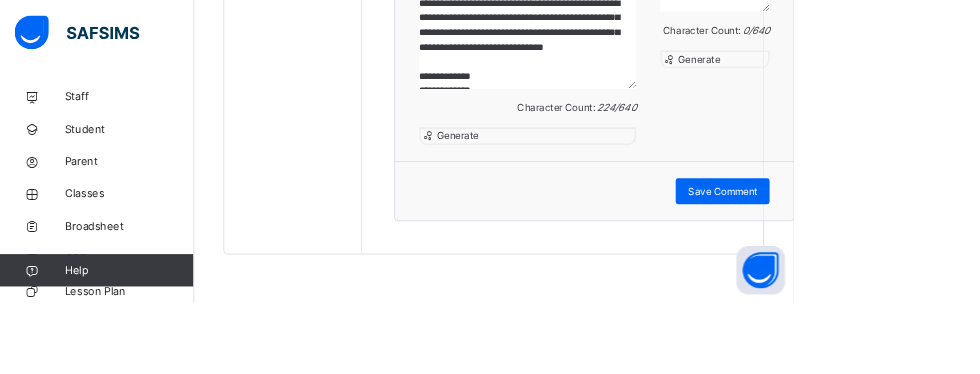 click on "Generate" at bounding box center (862, 72) 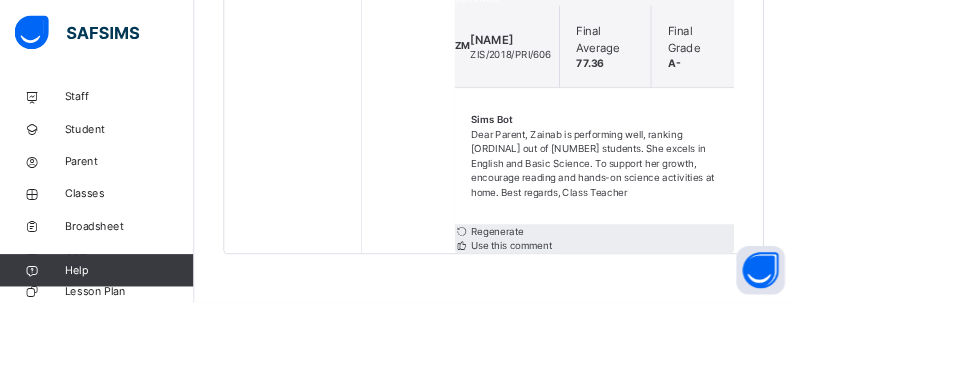 click on "Use this comment" at bounding box center (630, 303) 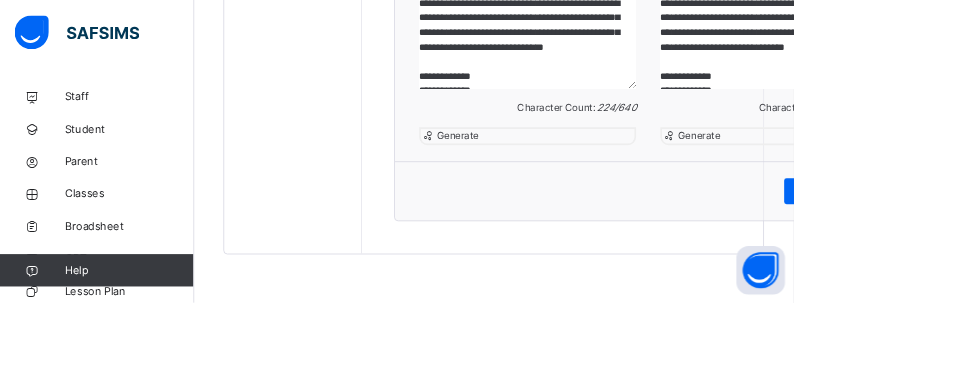 scroll, scrollTop: 1975, scrollLeft: 0, axis: vertical 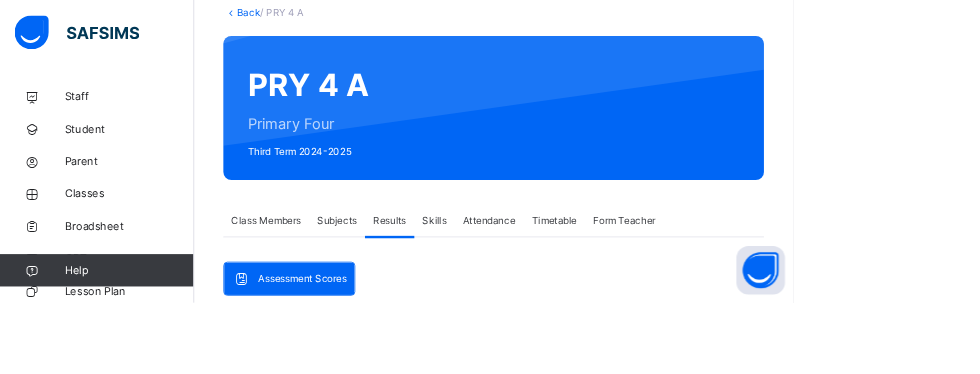 click on "CBT" at bounding box center (160, 320) 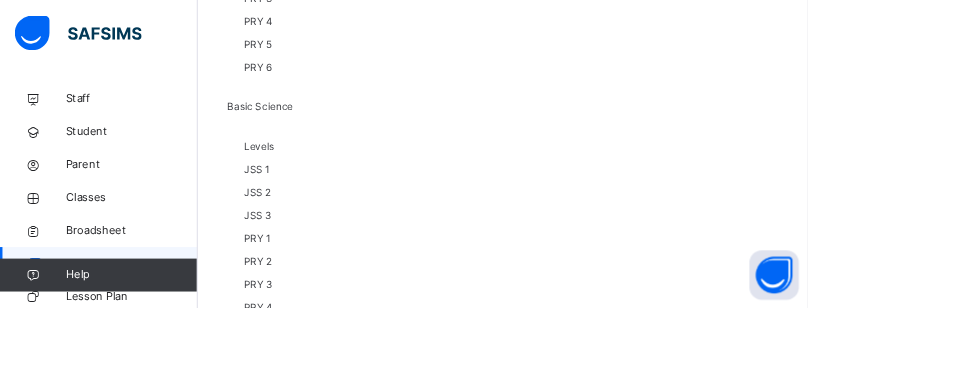 scroll, scrollTop: 1969, scrollLeft: 0, axis: vertical 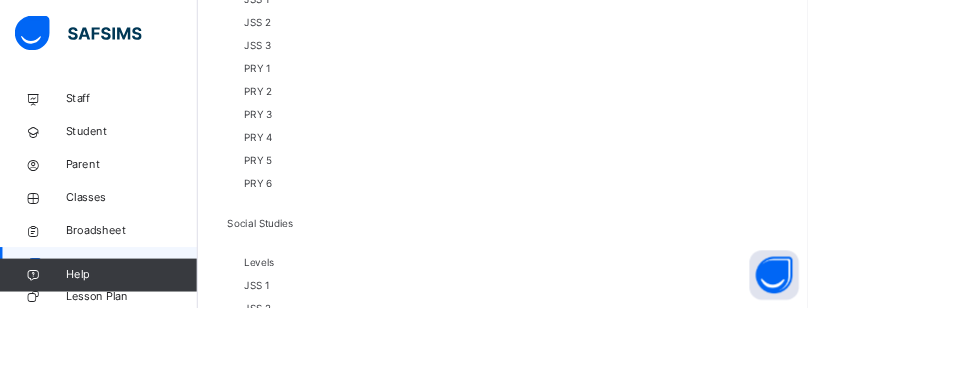 click on "Broadsheet" at bounding box center (160, 280) 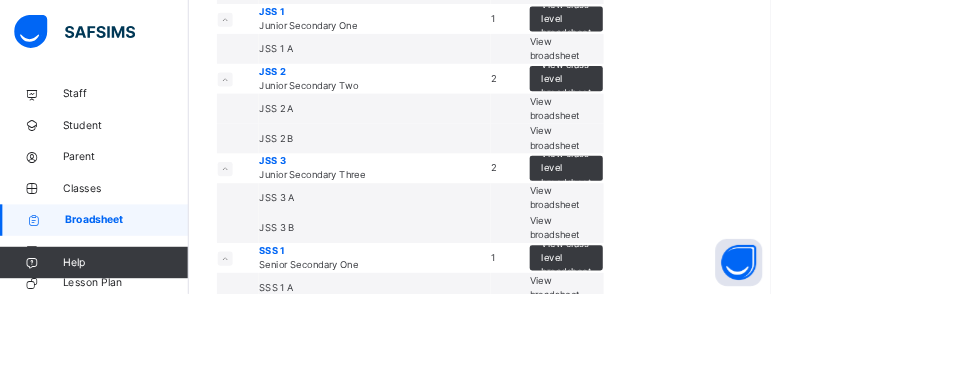 scroll, scrollTop: 1125, scrollLeft: 0, axis: vertical 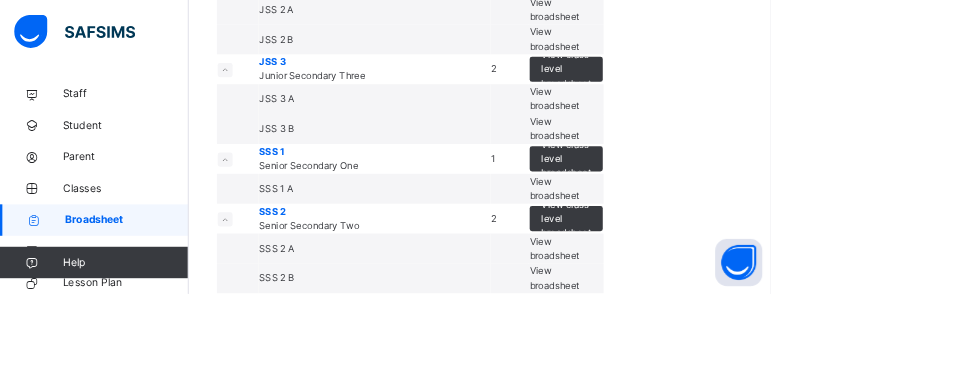 click on "View broadsheet" at bounding box center [705, -217] 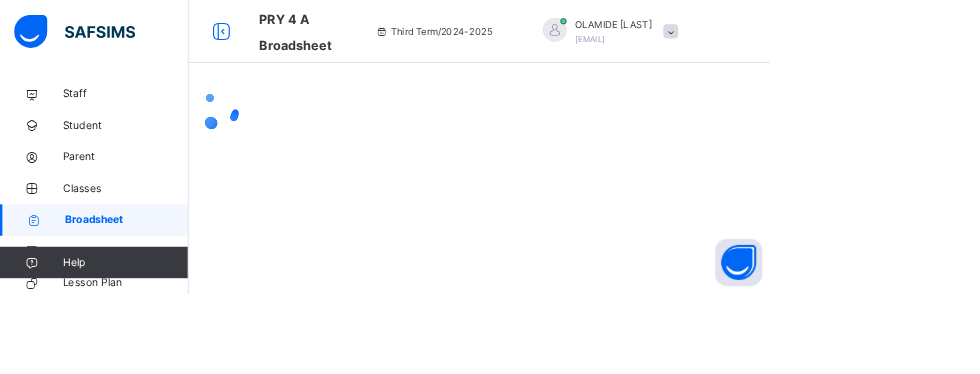 scroll, scrollTop: 0, scrollLeft: 0, axis: both 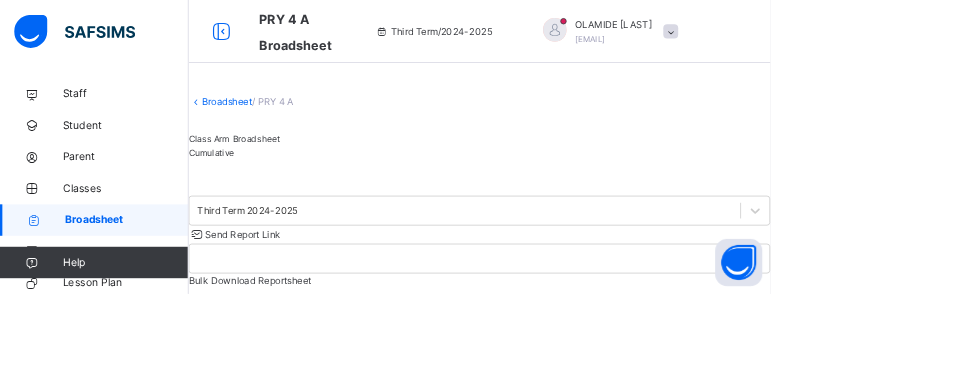 click on "Cumulative" at bounding box center [610, 195] 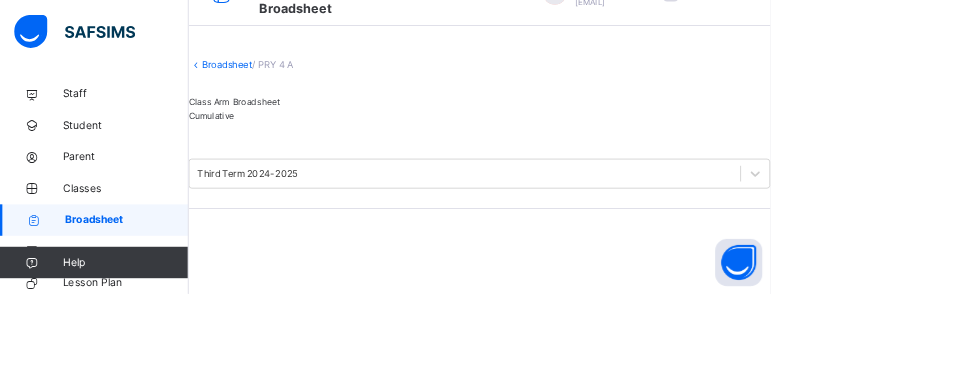 scroll, scrollTop: 0, scrollLeft: 0, axis: both 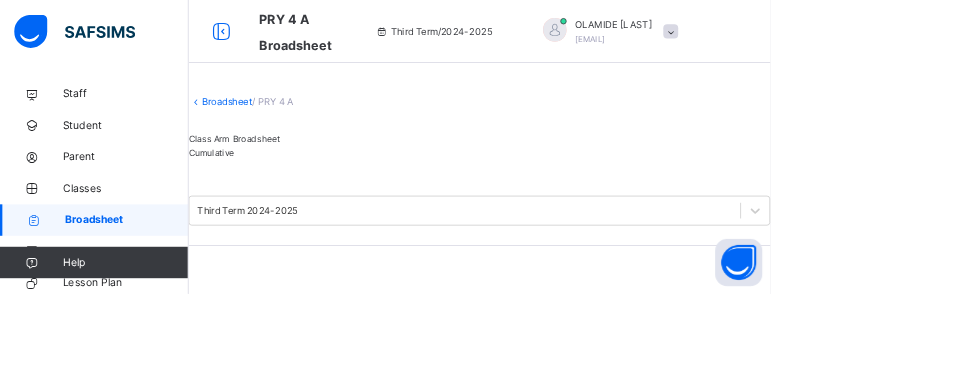 click at bounding box center [282, 40] 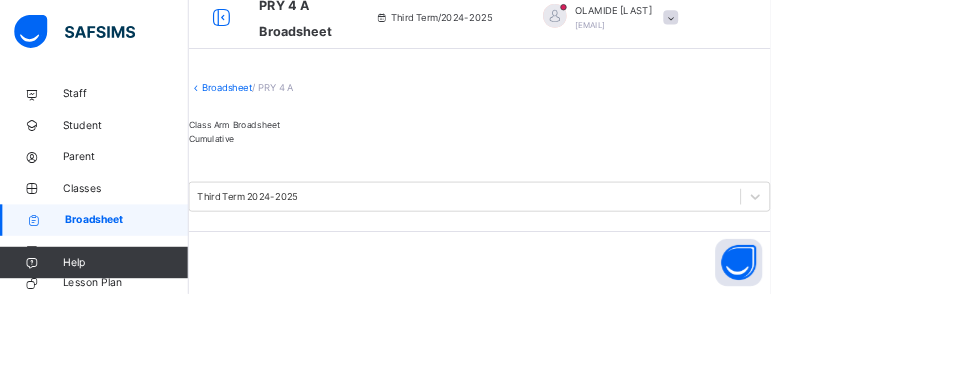 scroll, scrollTop: 0, scrollLeft: 0, axis: both 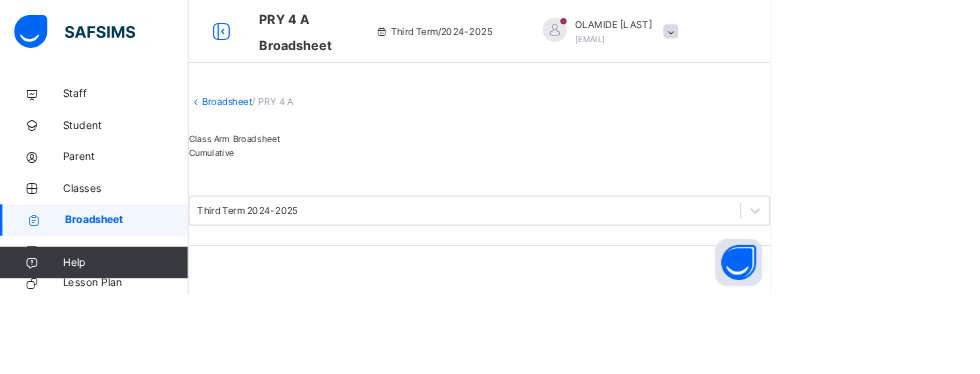 click at bounding box center (282, 40) 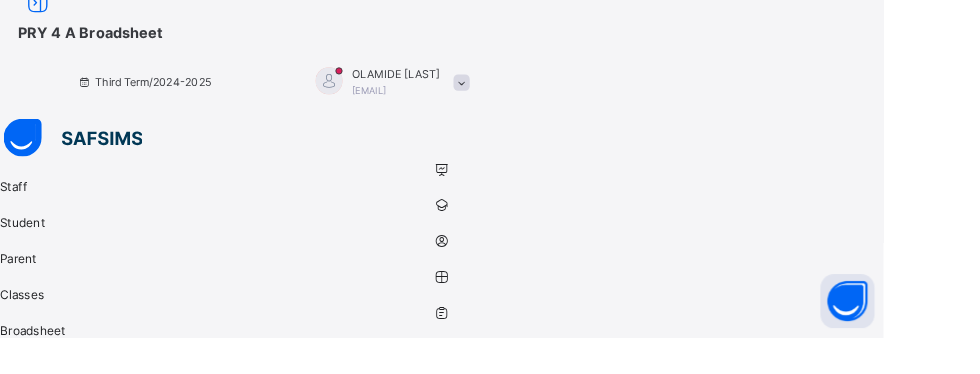 scroll, scrollTop: 0, scrollLeft: 0, axis: both 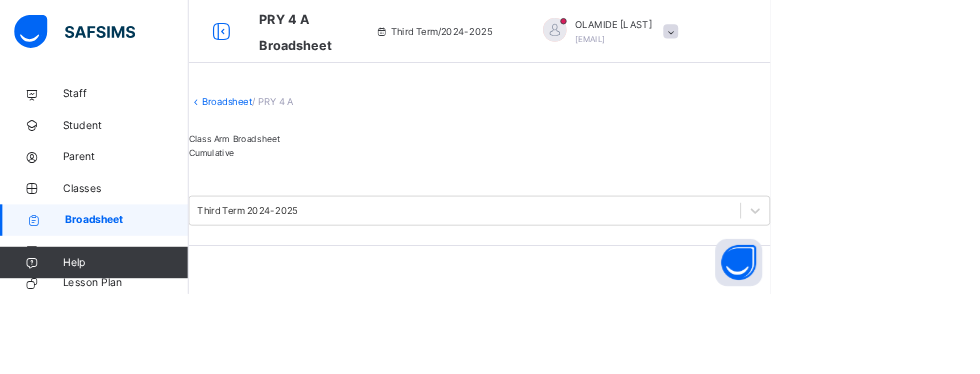 click at bounding box center [853, 40] 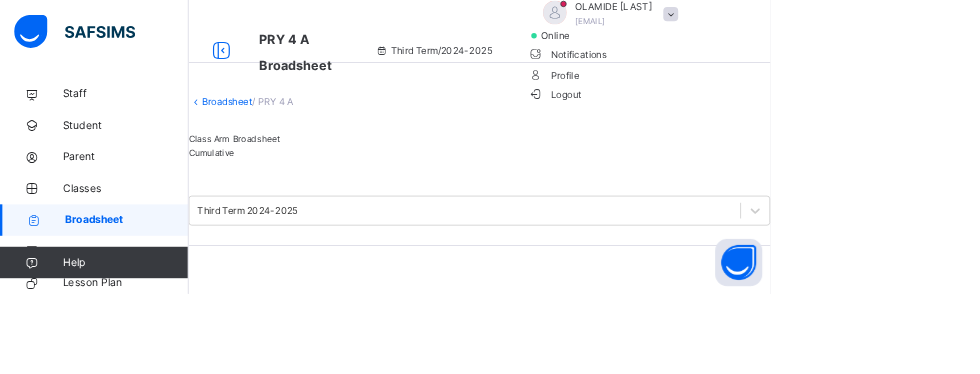 click on "Logout" at bounding box center [771, 119] 